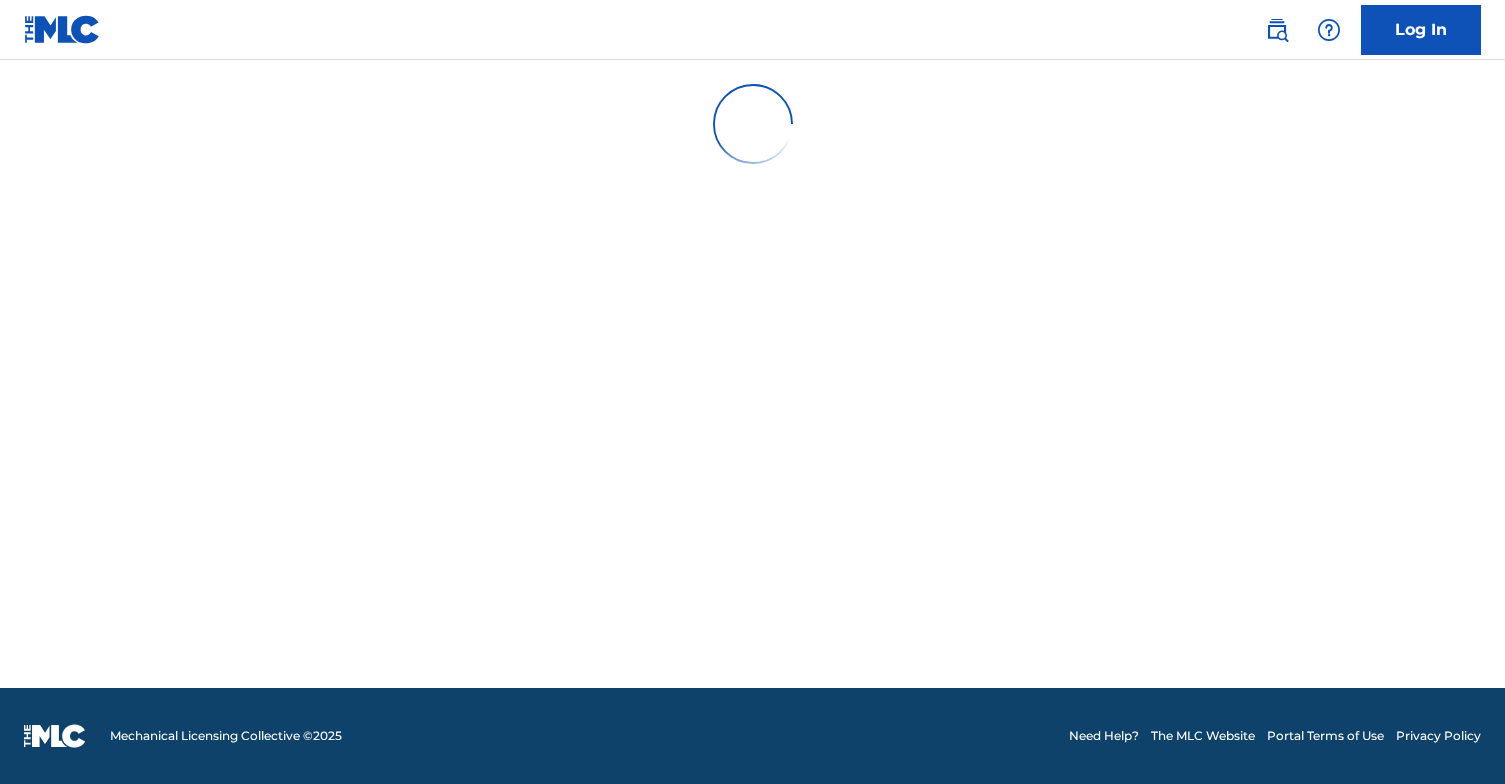 scroll, scrollTop: 0, scrollLeft: 0, axis: both 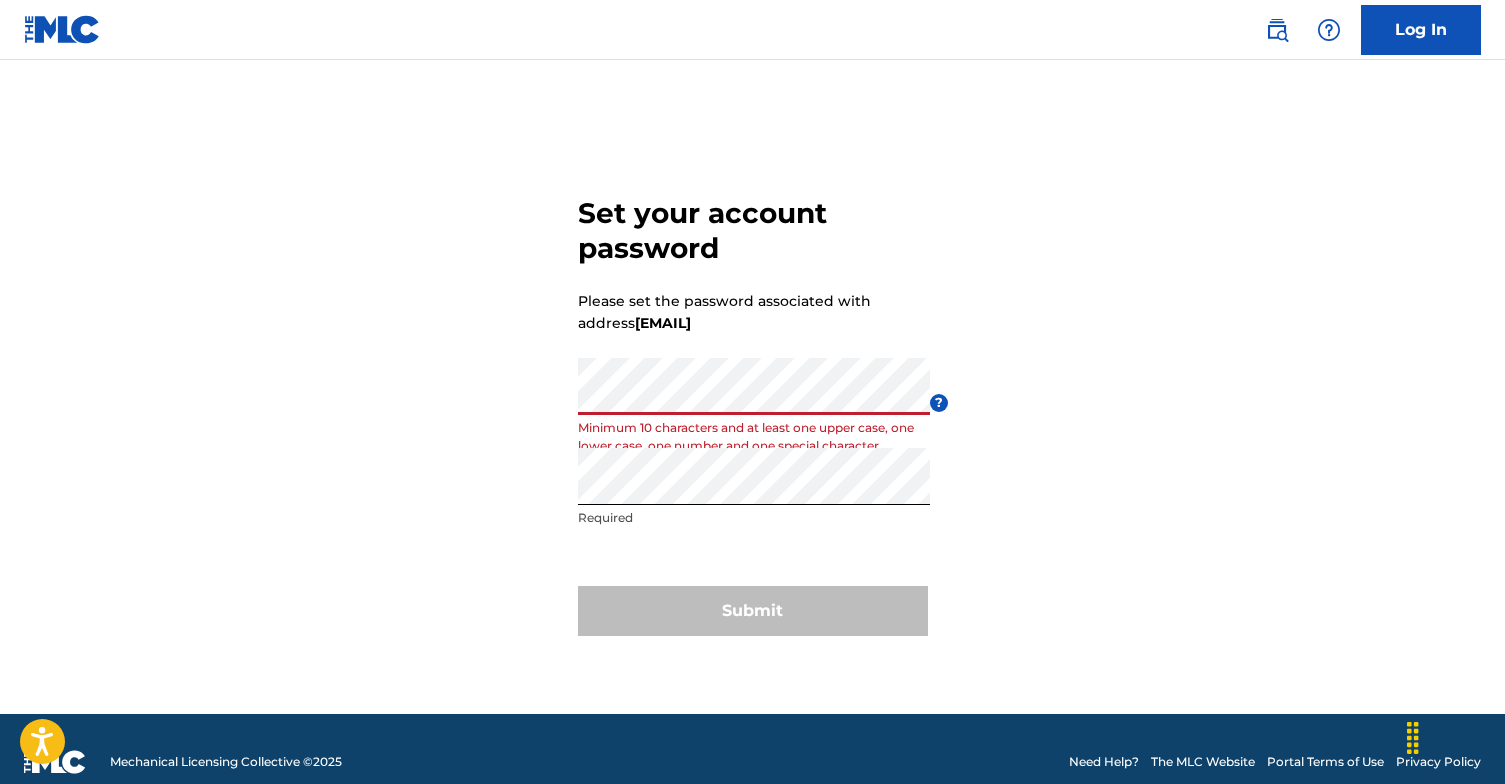 click on "Minimum 10 characters and at least one upper case, one lower case, one number and one special character" at bounding box center (754, 437) 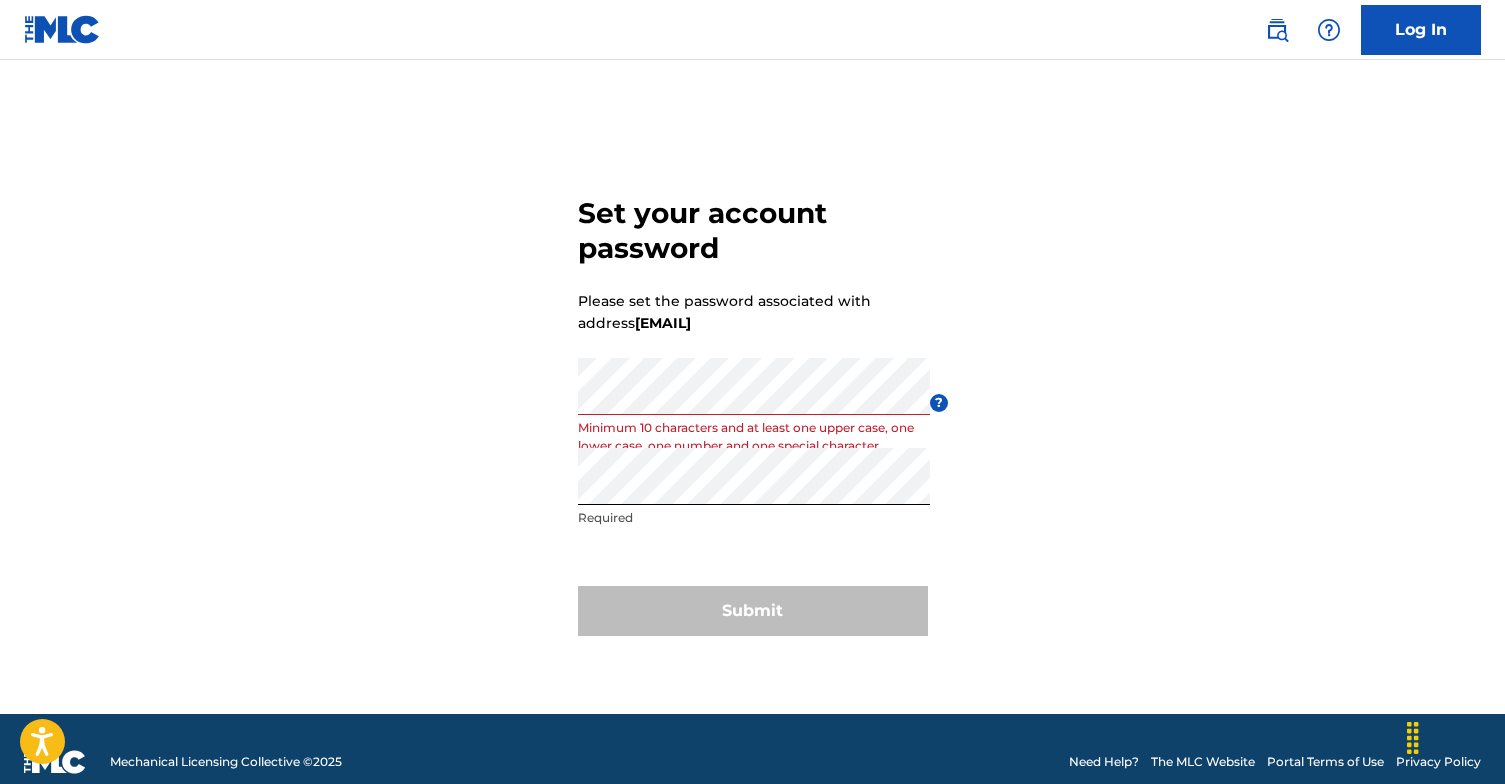 click on "Minimum 10 characters and at least one upper case, one lower case, one number and one special character" at bounding box center [754, 437] 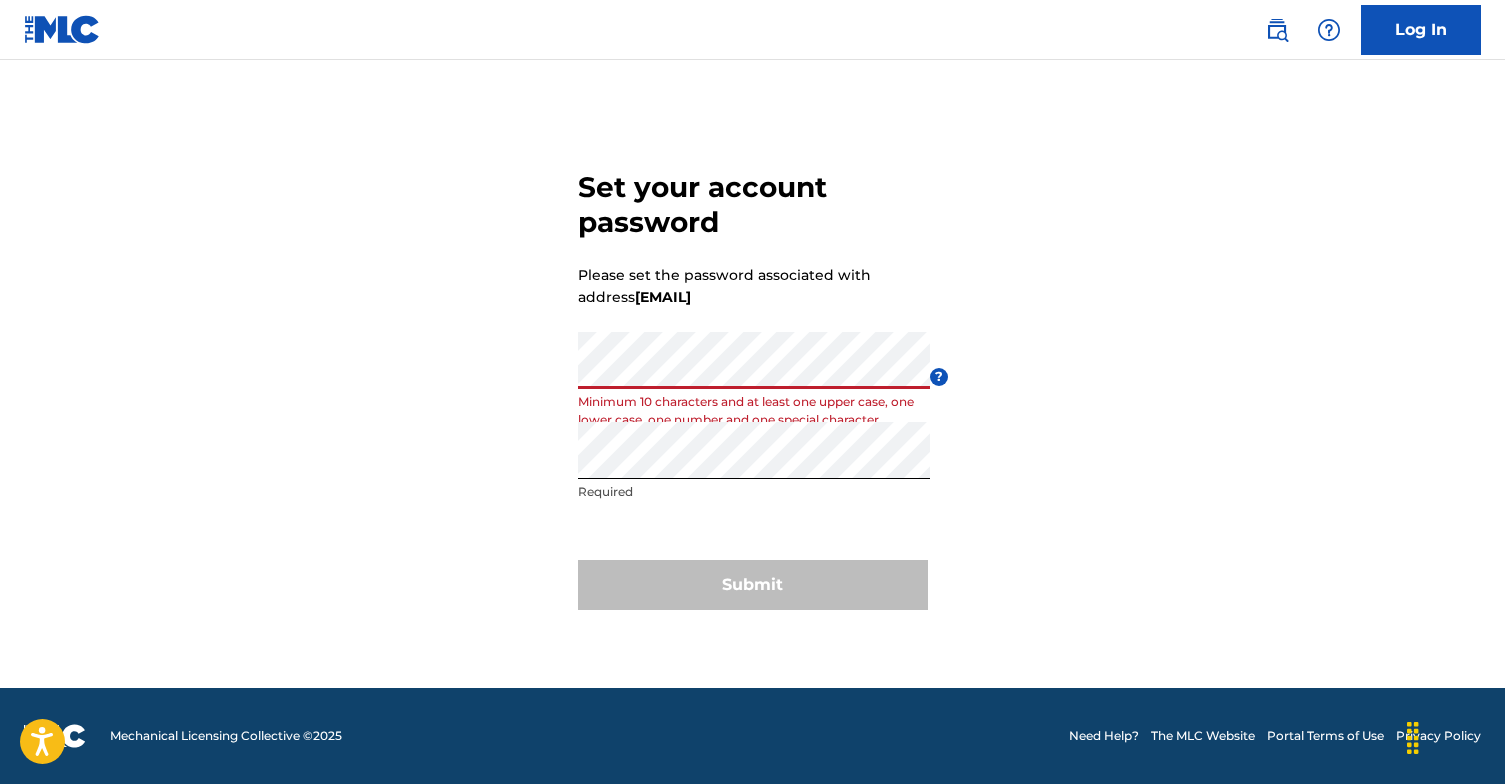 scroll, scrollTop: 26, scrollLeft: 0, axis: vertical 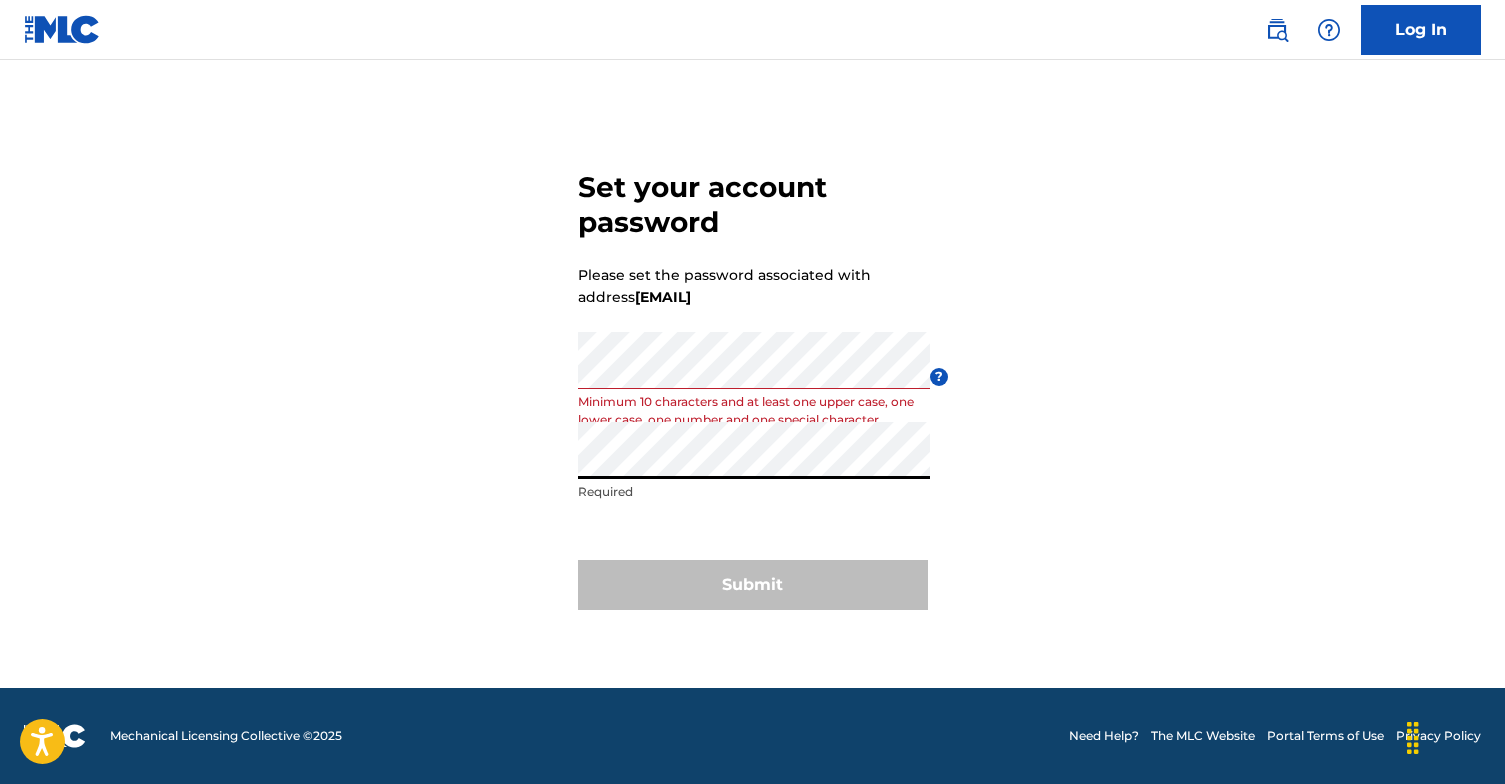 click on "Password   Minimum 10 characters and at least one upper case, one lower case, one number and one special character" at bounding box center [754, 377] 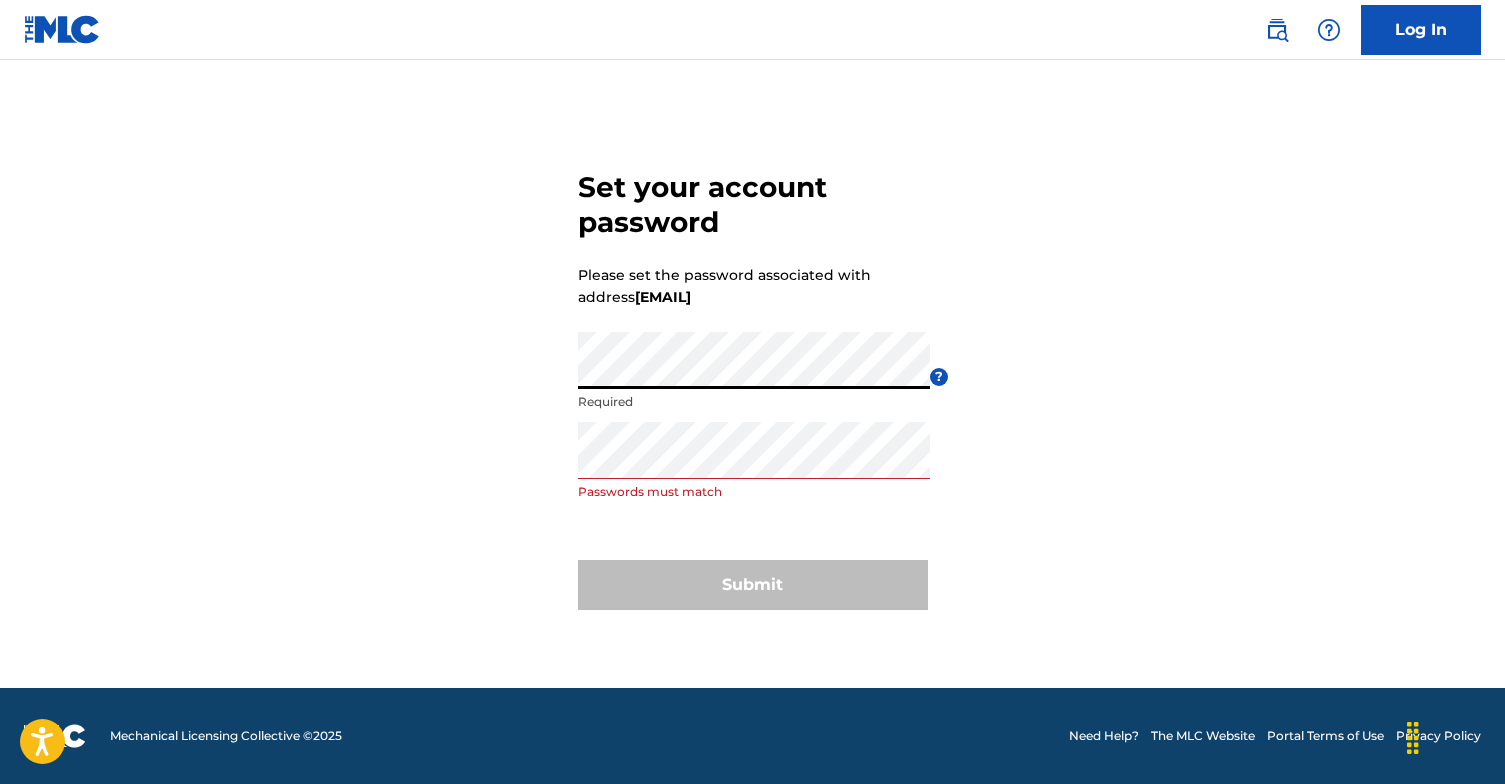 click on "Set your account password Please set the password associated with   address  [EMAIL] Password   Required ? Re enter password   Passwords must match Submit" at bounding box center (753, 386) 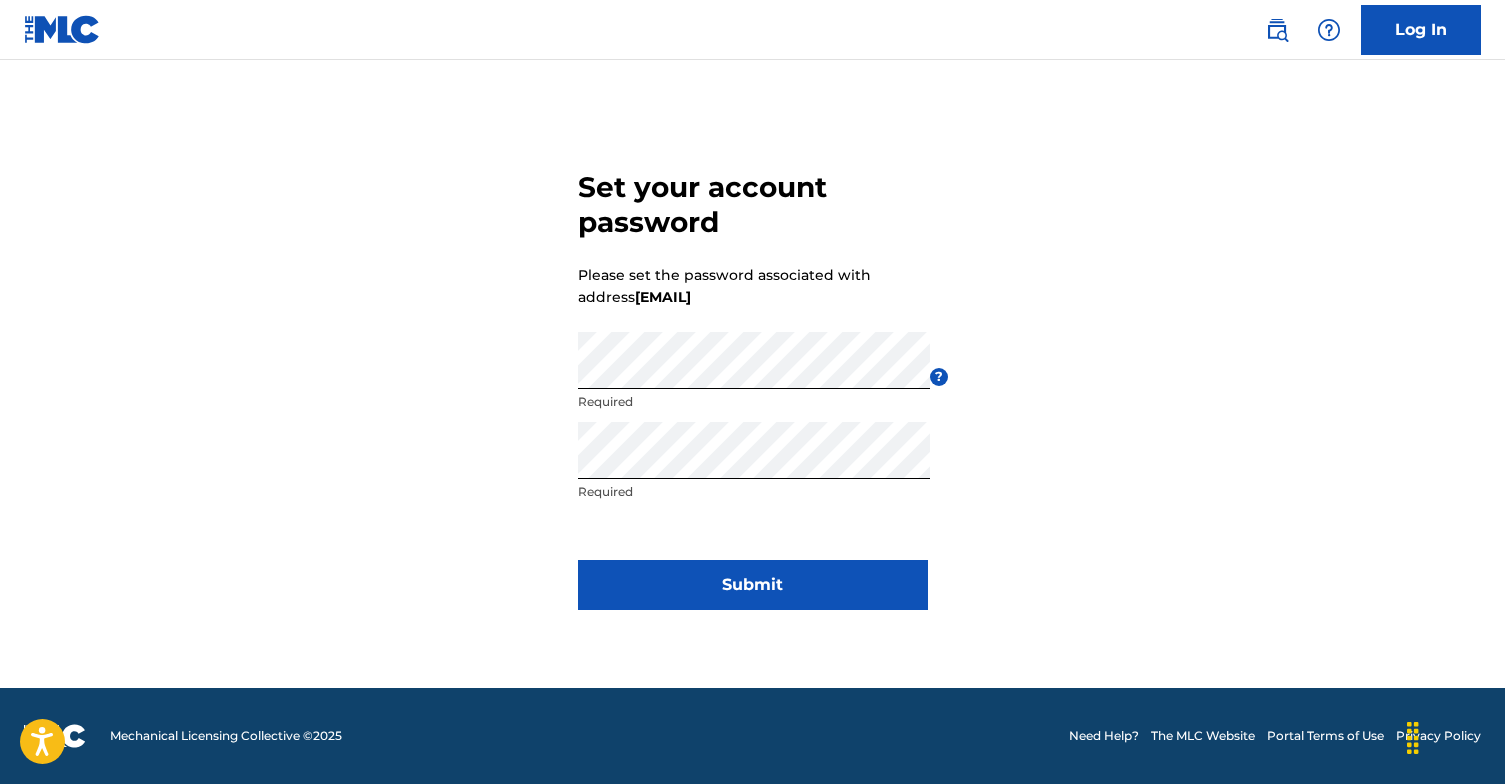 click on "Submit" at bounding box center [753, 585] 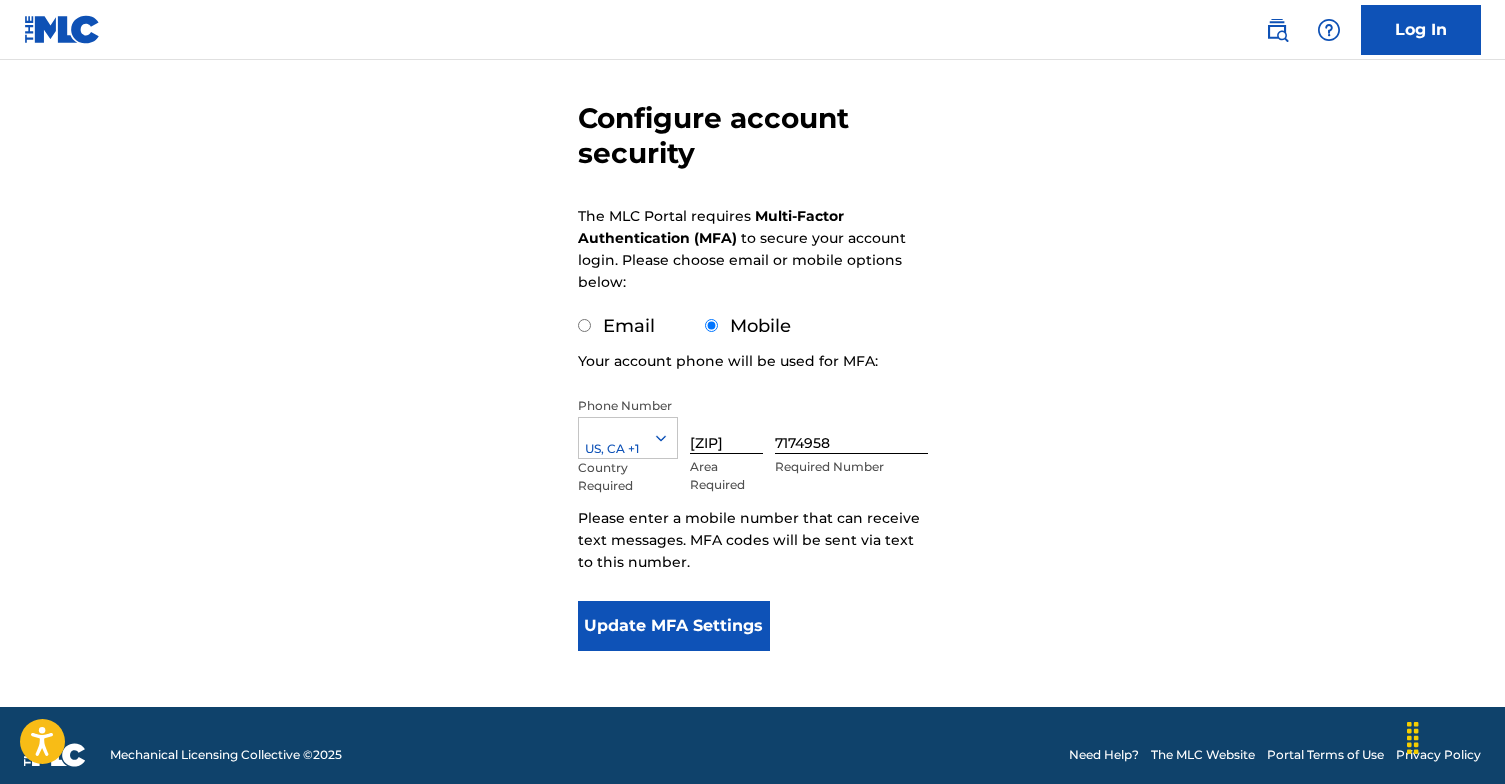 scroll, scrollTop: 174, scrollLeft: 0, axis: vertical 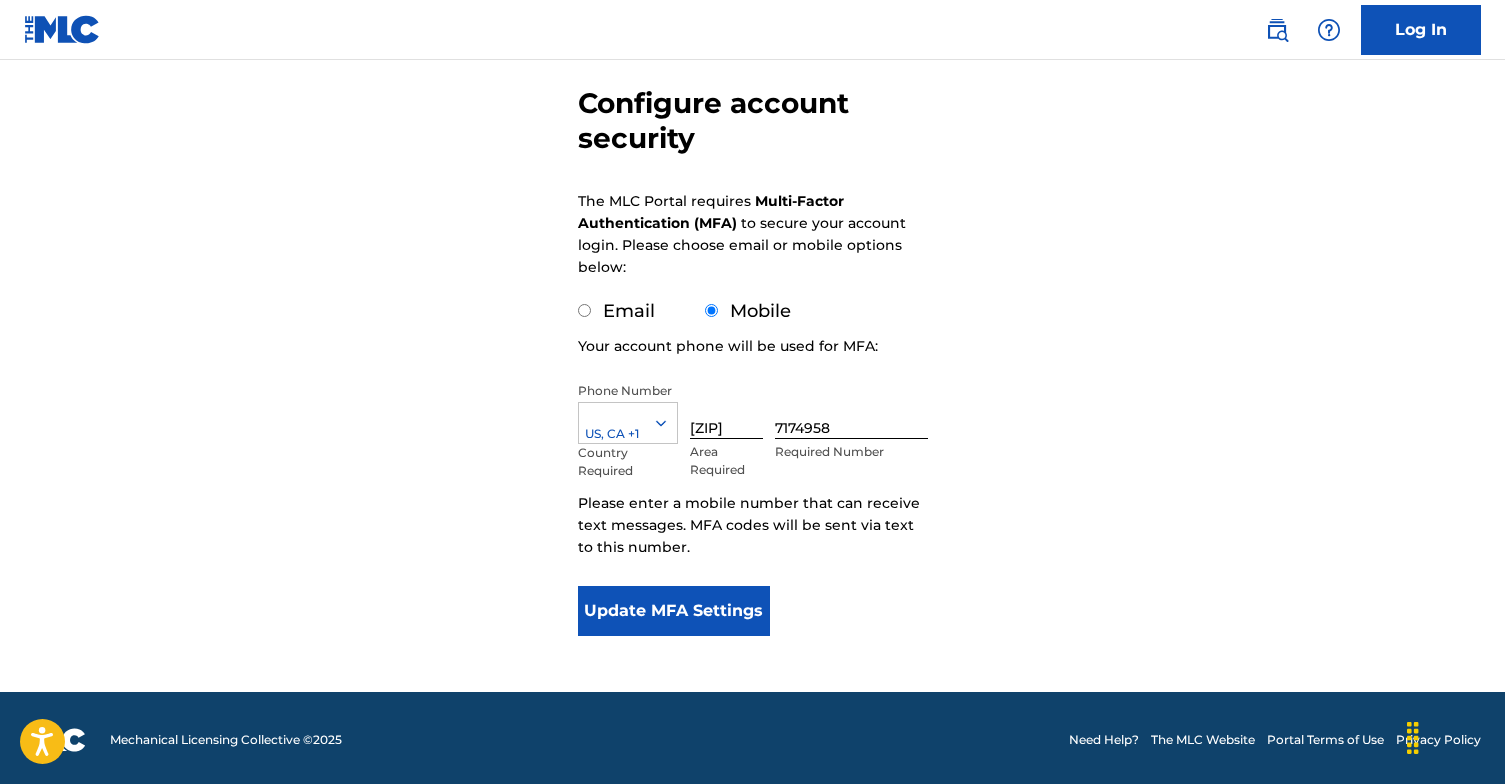 click on "Update MFA Settings" at bounding box center [674, 611] 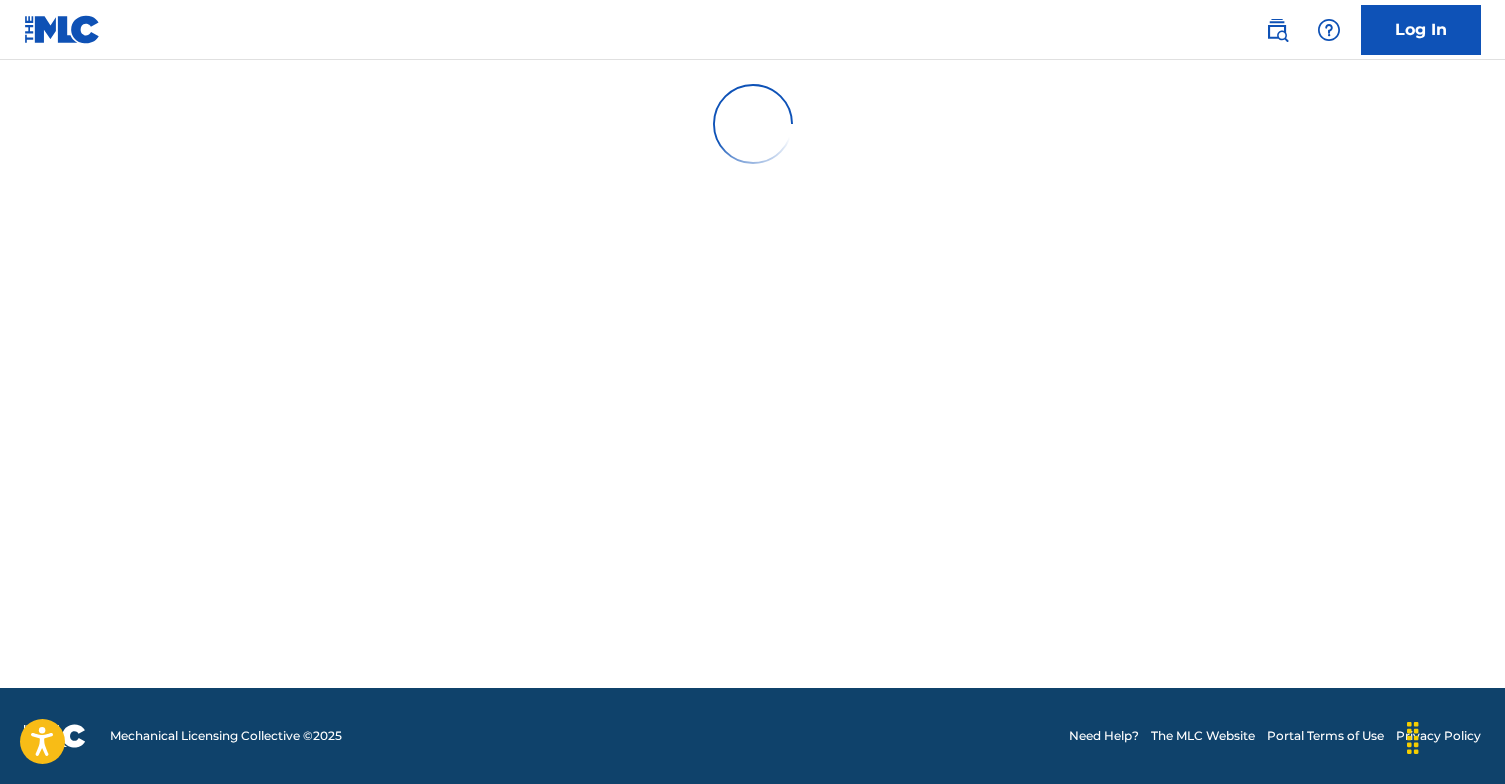 scroll, scrollTop: 0, scrollLeft: 0, axis: both 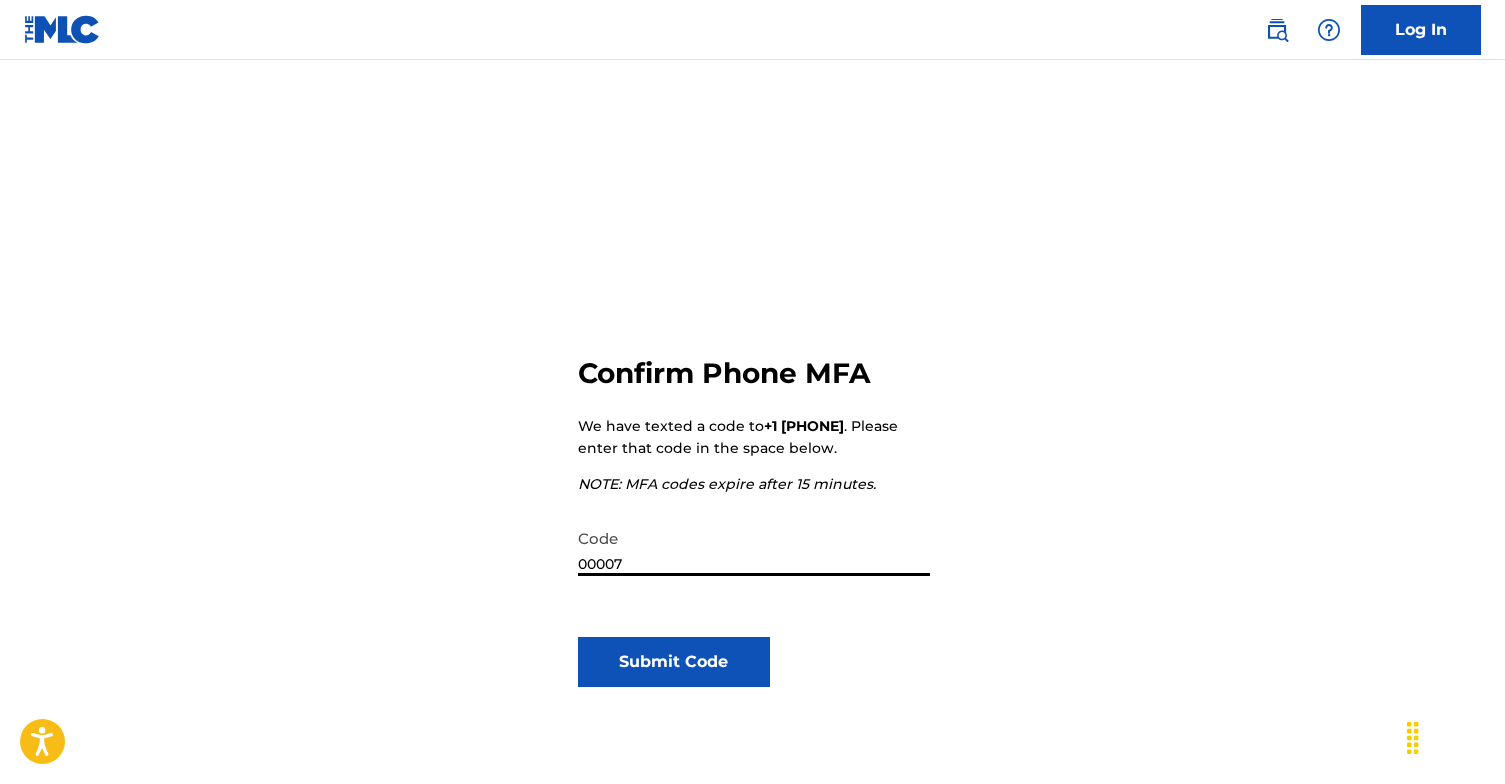type on "000073" 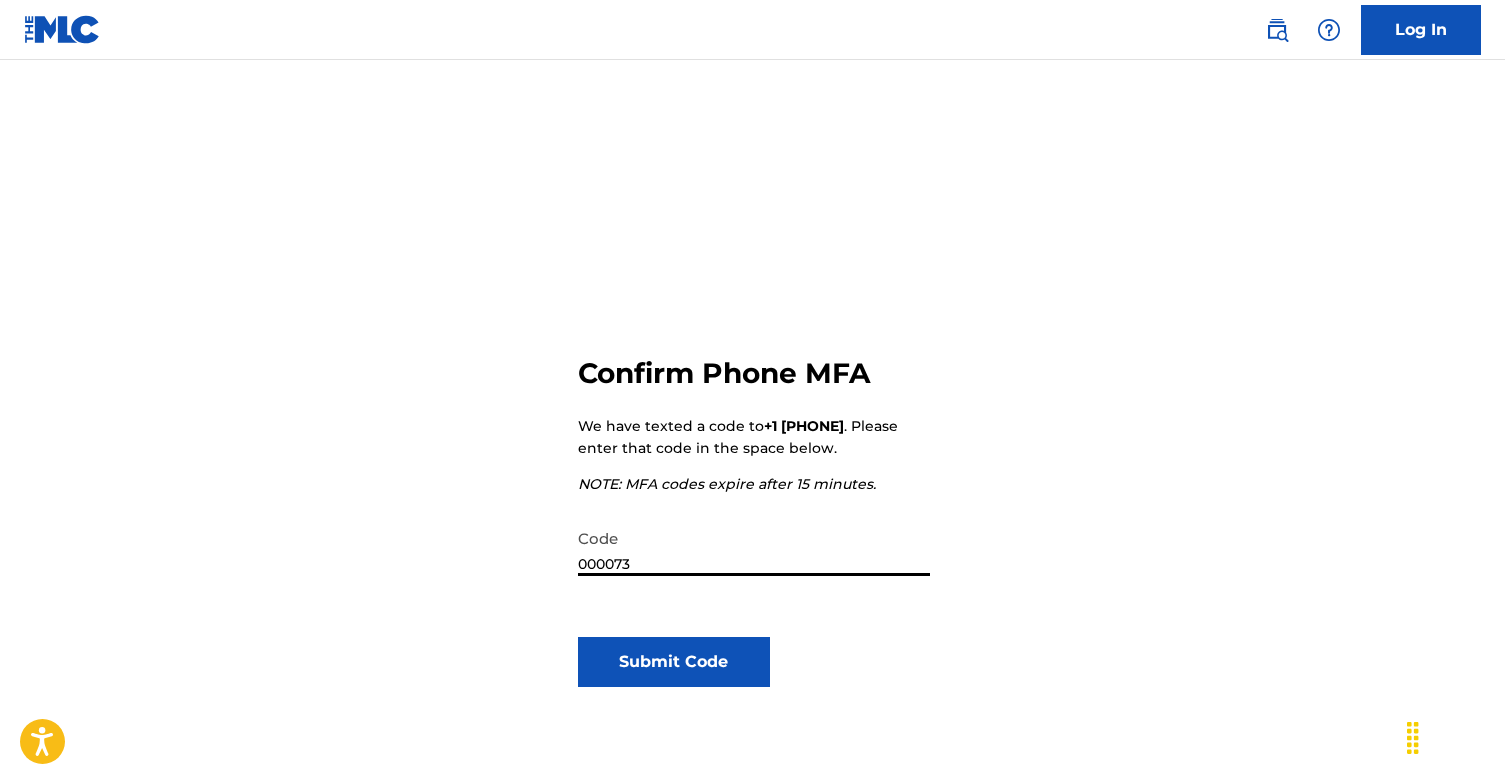 click on "Submit Code" at bounding box center (674, 662) 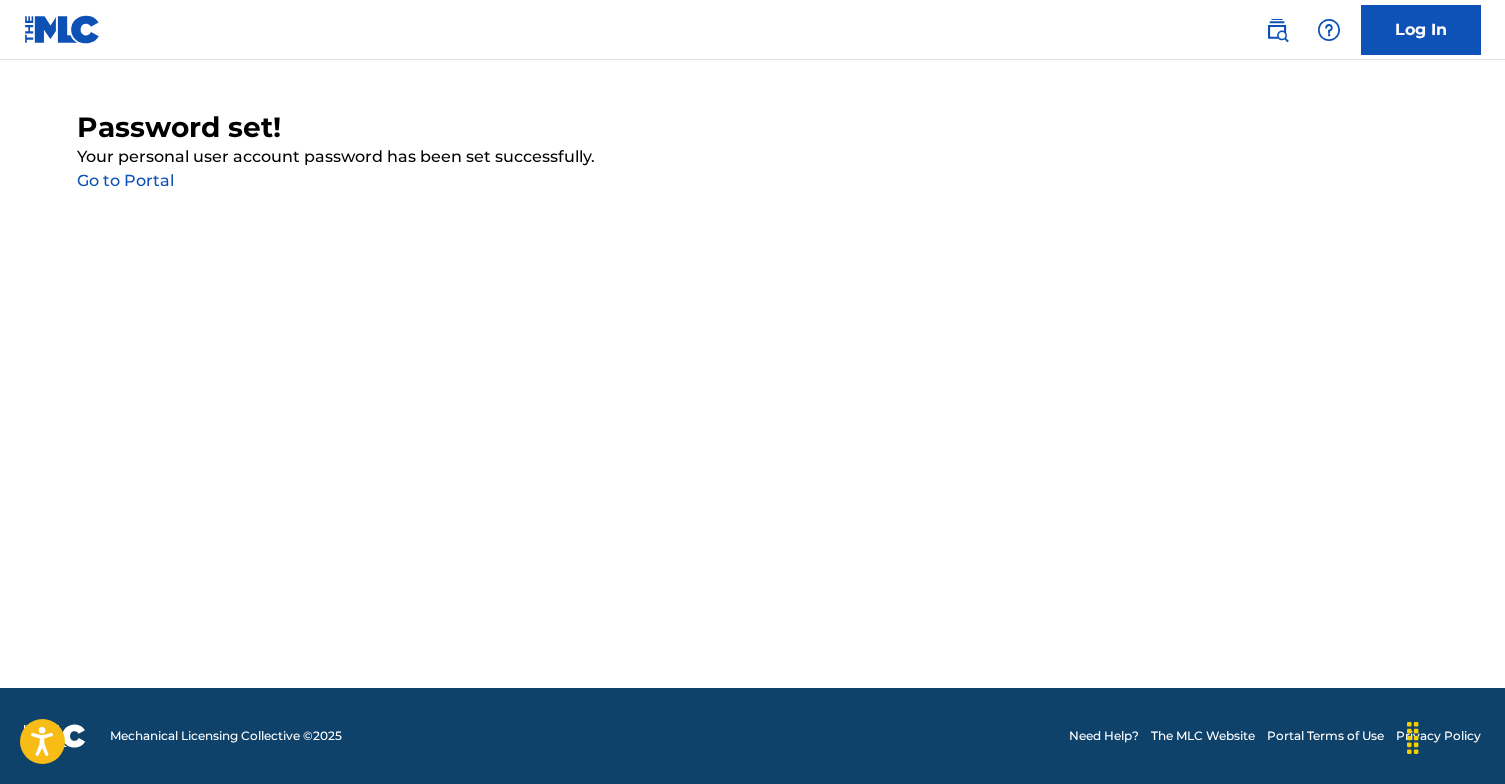 click on "Go to Portal" at bounding box center (125, 180) 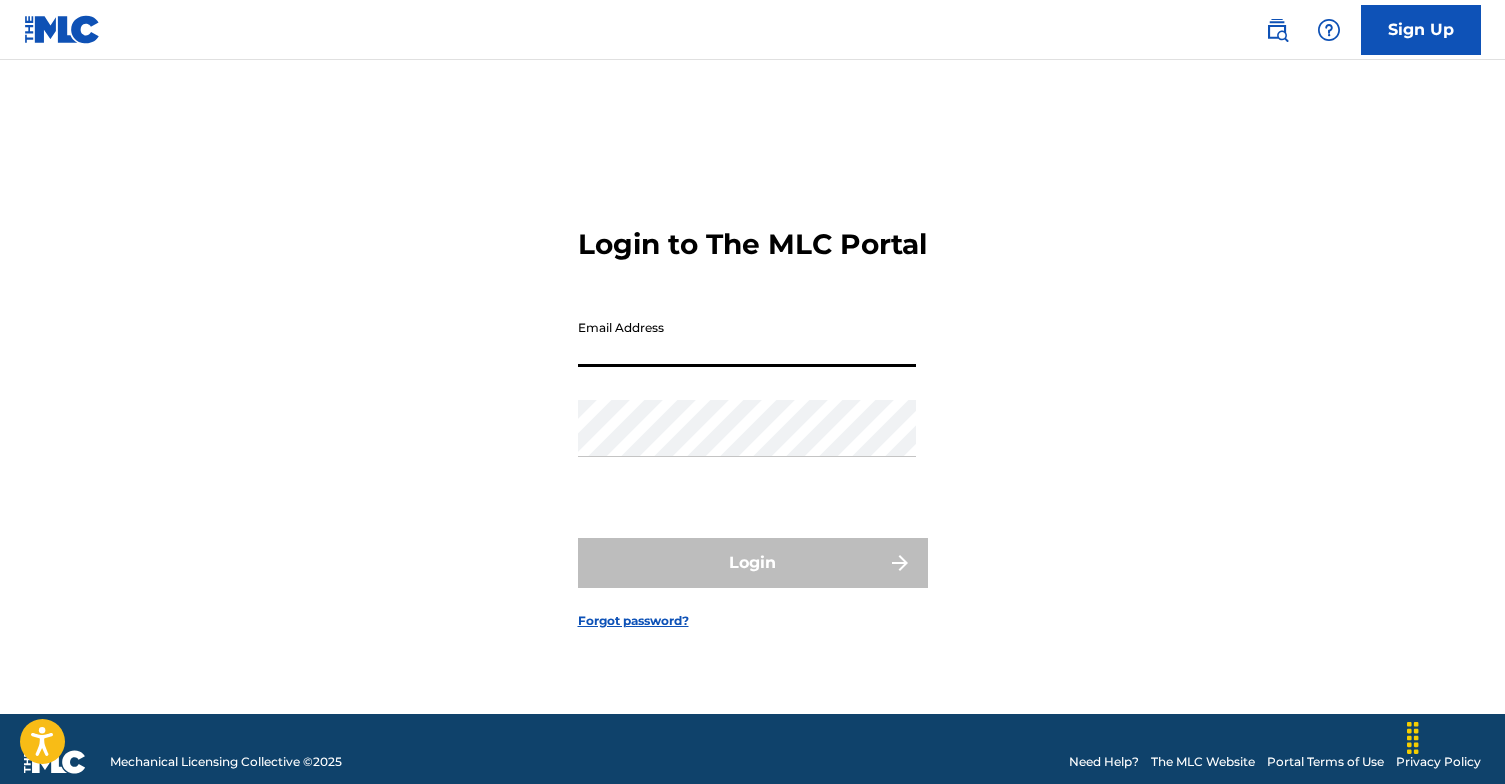 type on "[EMAIL]" 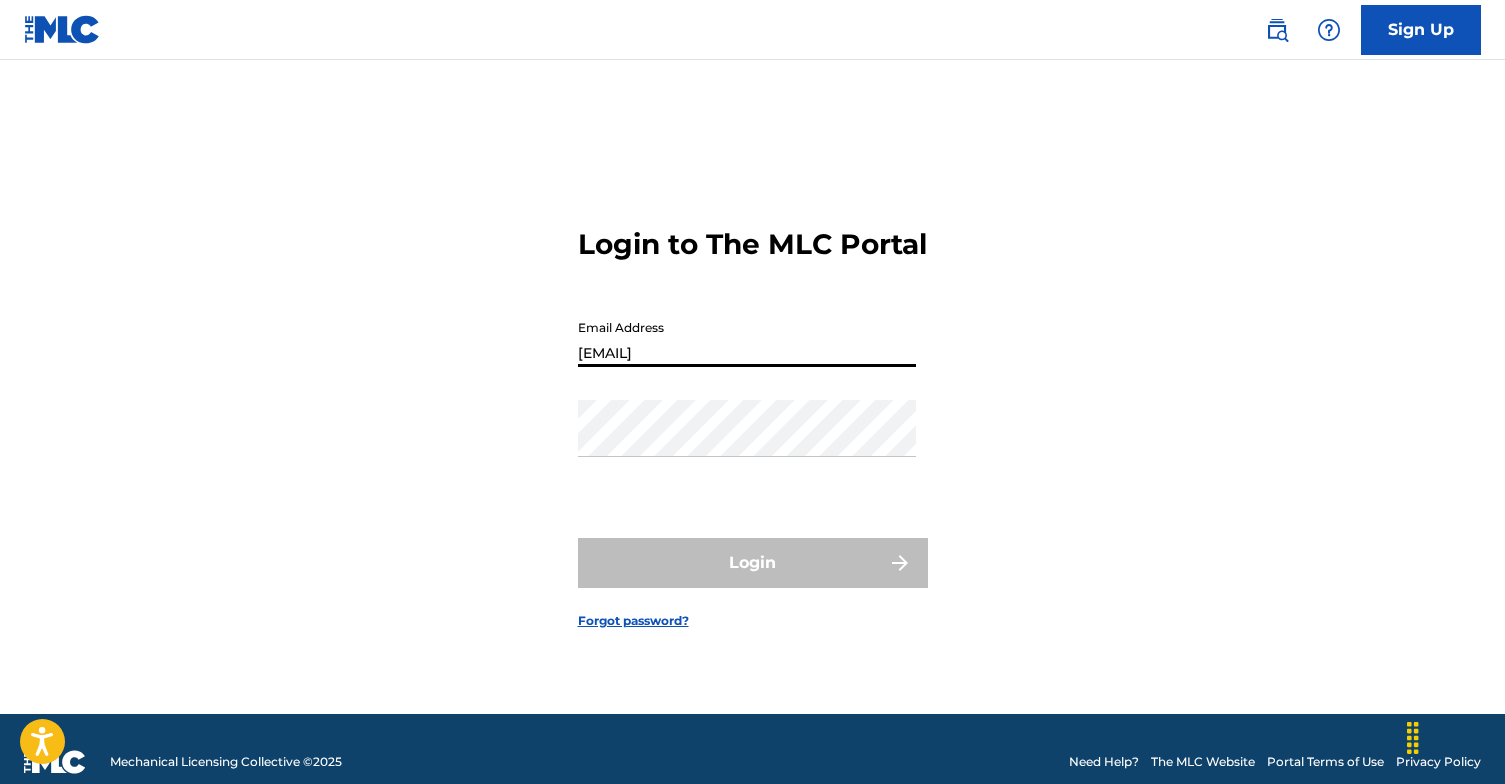 click on "Login" at bounding box center [753, 563] 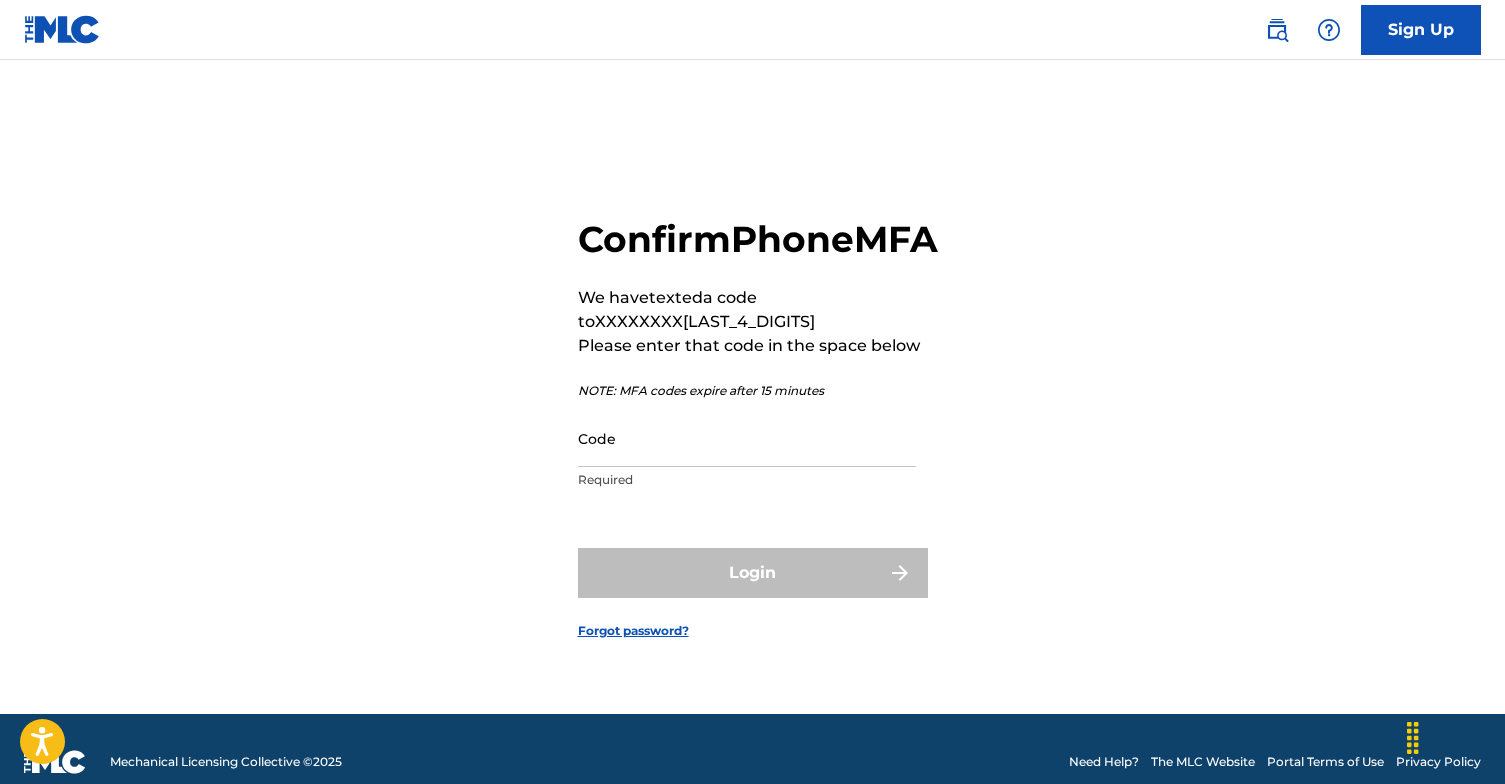 click on "Code" at bounding box center (747, 438) 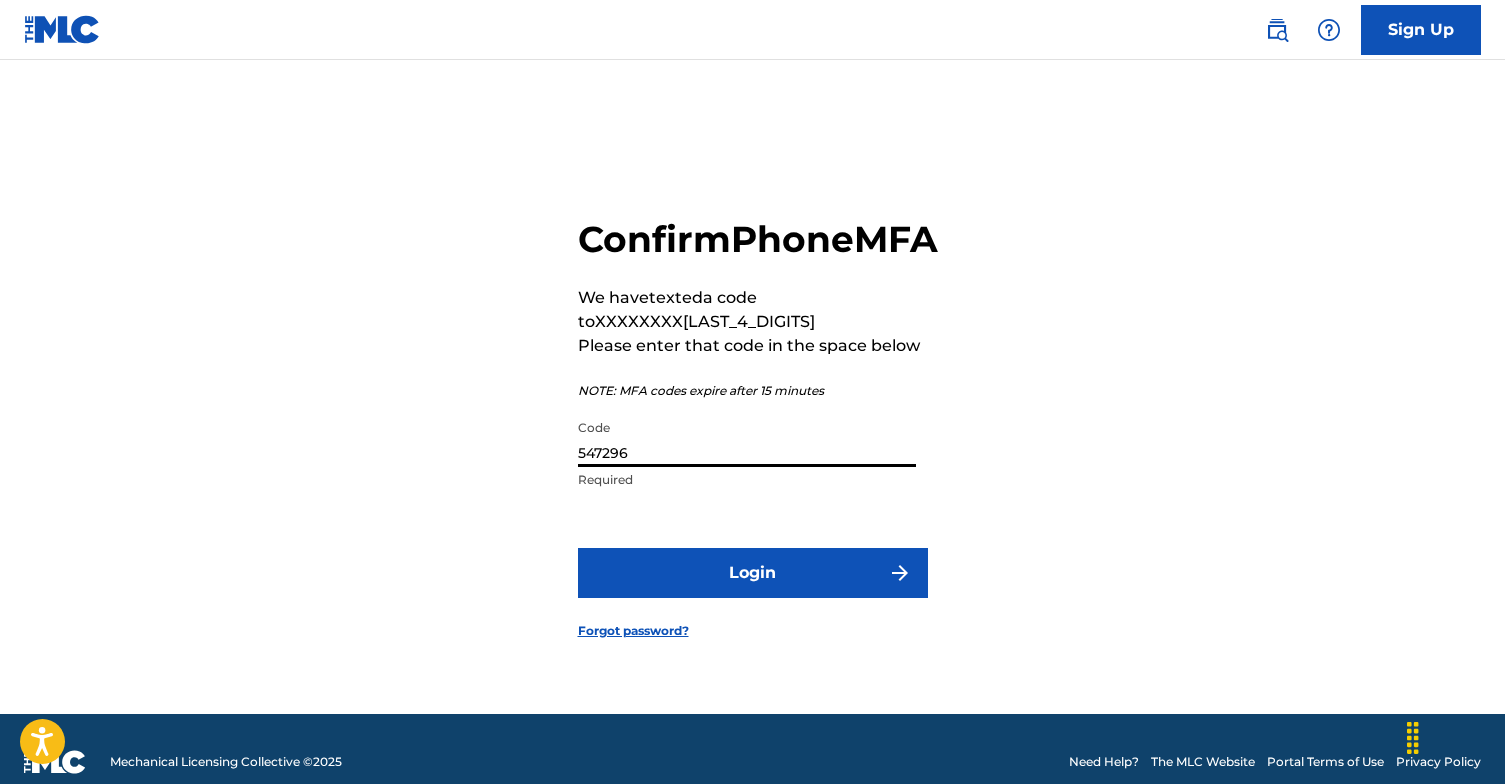 type on "547296" 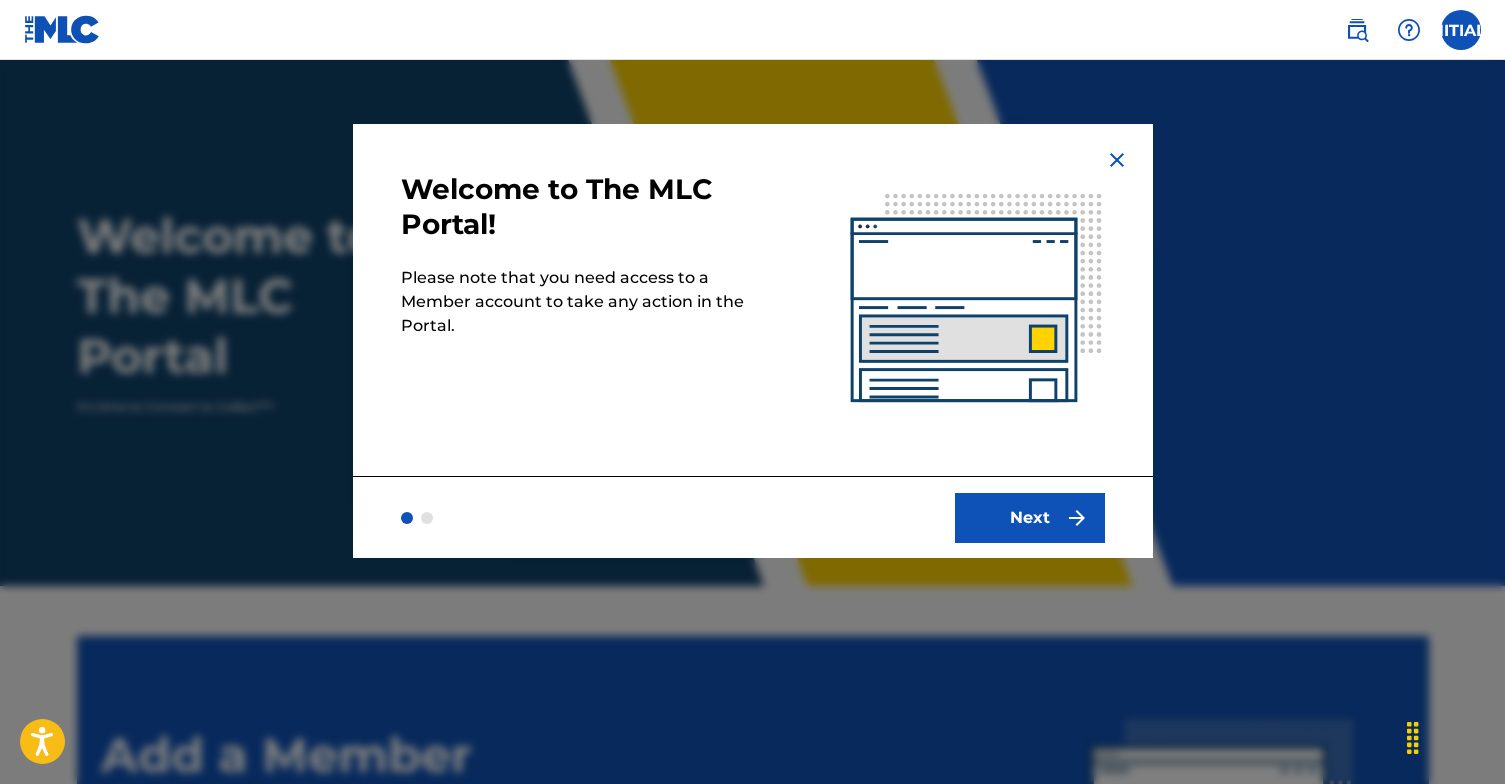 scroll, scrollTop: 0, scrollLeft: 0, axis: both 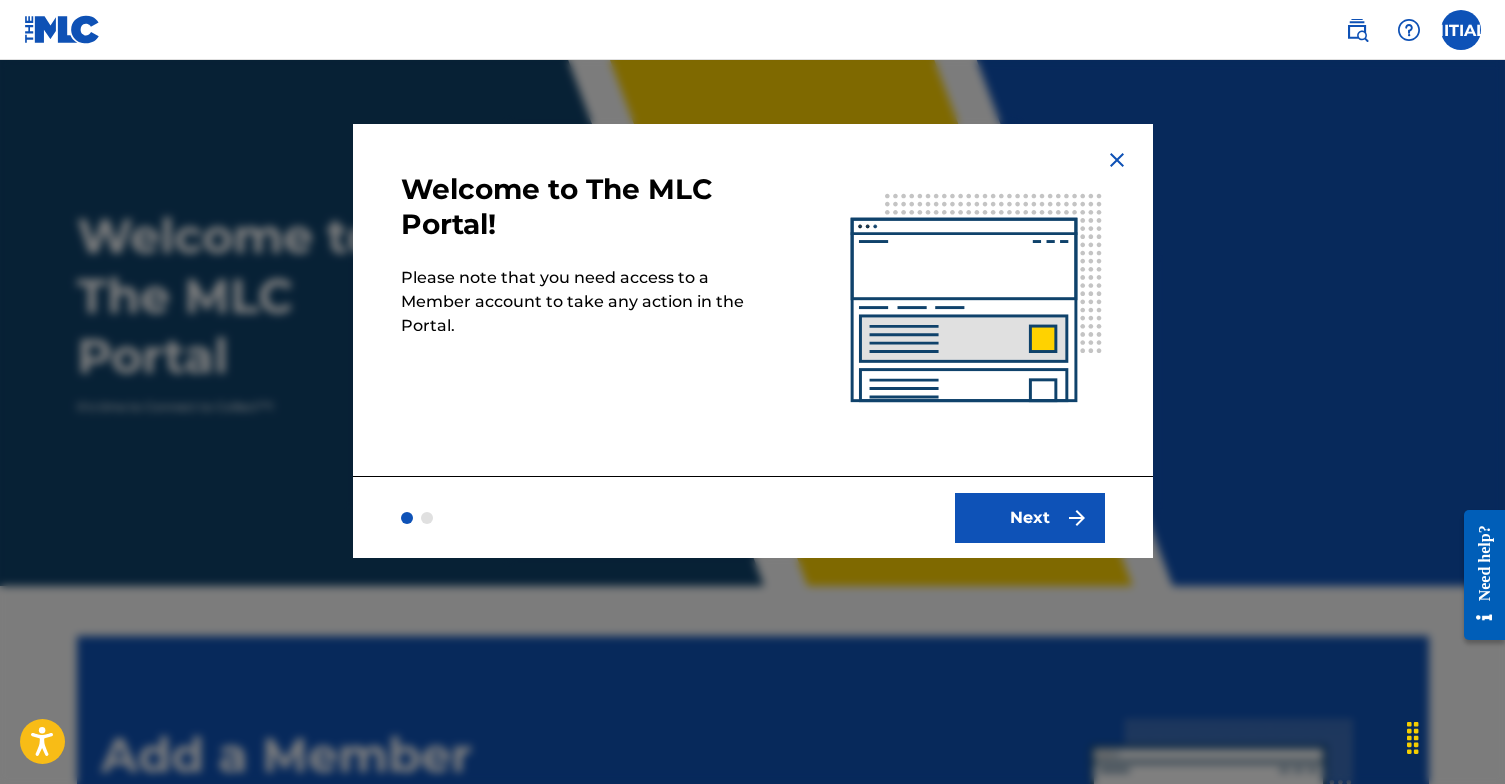 click on "Next" at bounding box center (753, 517) 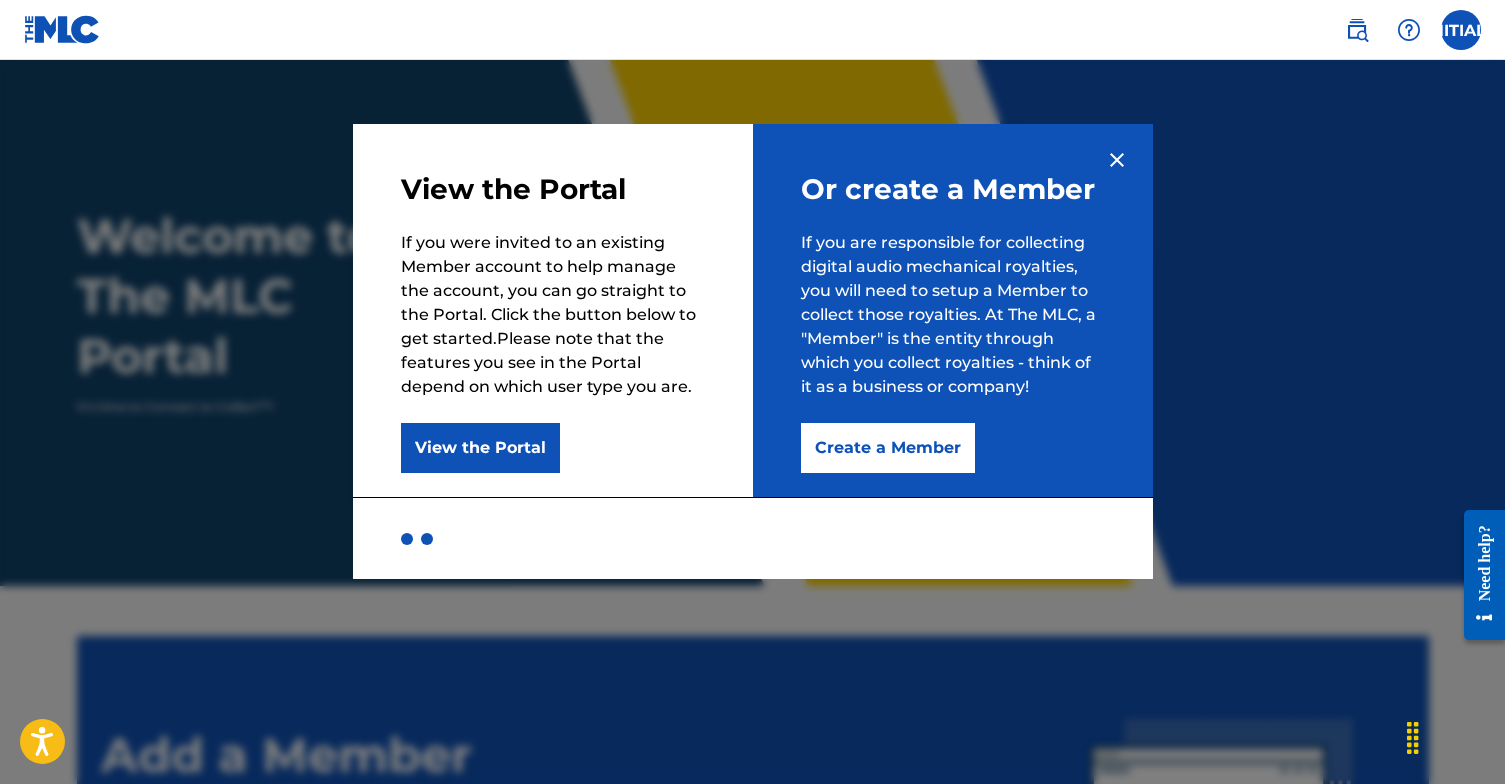 click on "View the Portal If you were invited to an existing Member account to help manage the account, you can go straight to the Portal. Click the button below to get started.Please note that the features you see in the Portal depend on which user type you are. View the Portal" at bounding box center (553, 310) 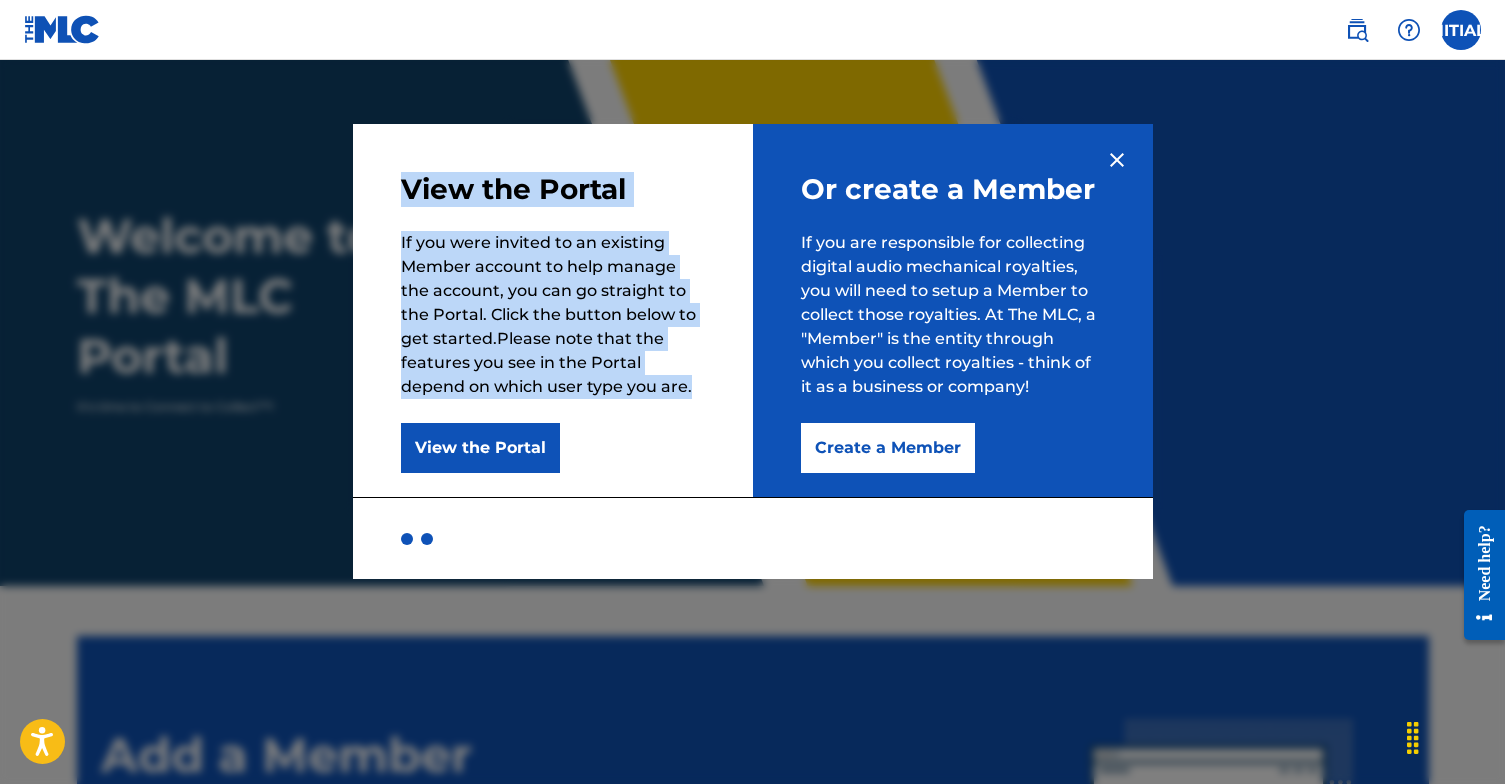 drag, startPoint x: 405, startPoint y: 190, endPoint x: 709, endPoint y: 429, distance: 386.70013 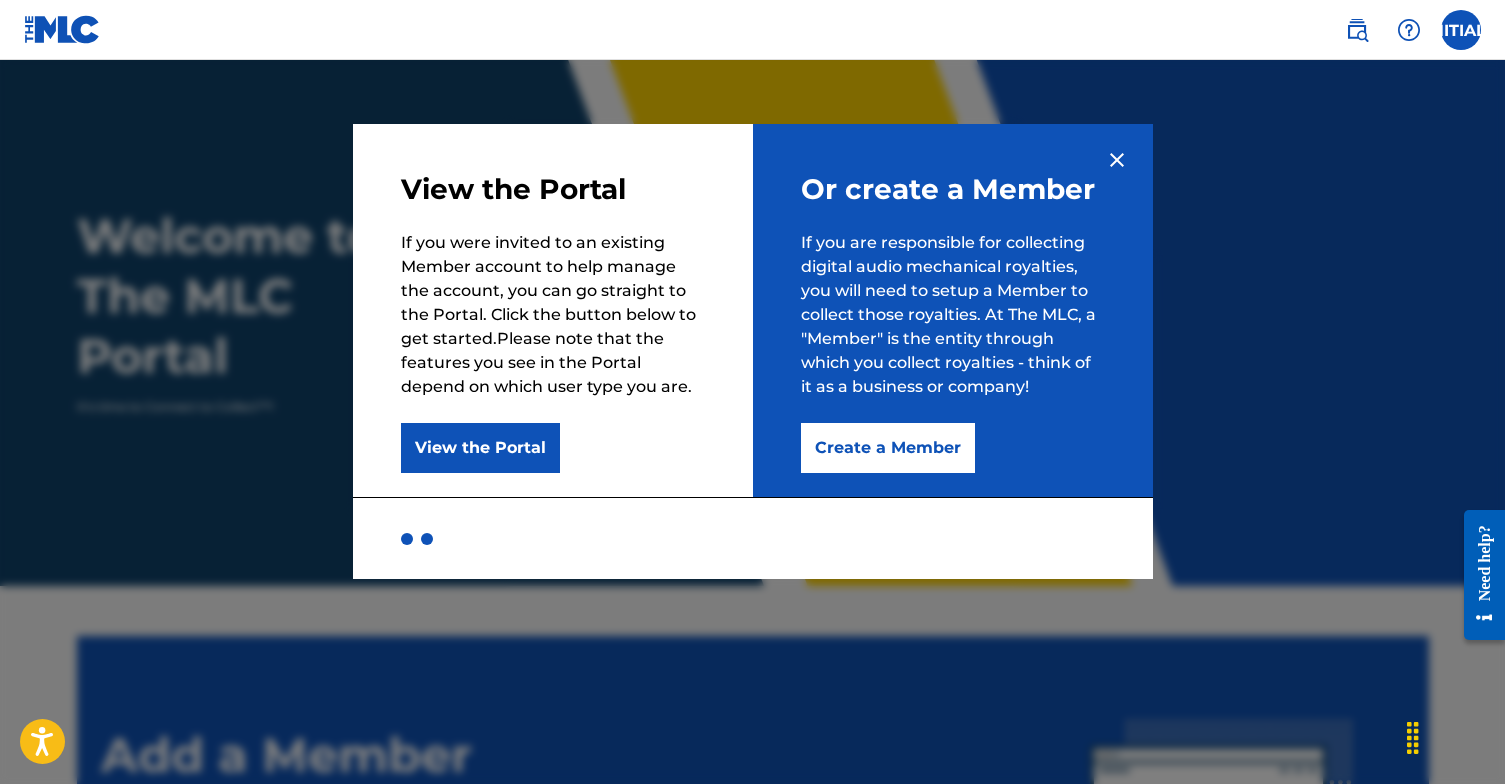 click at bounding box center (407, 539) 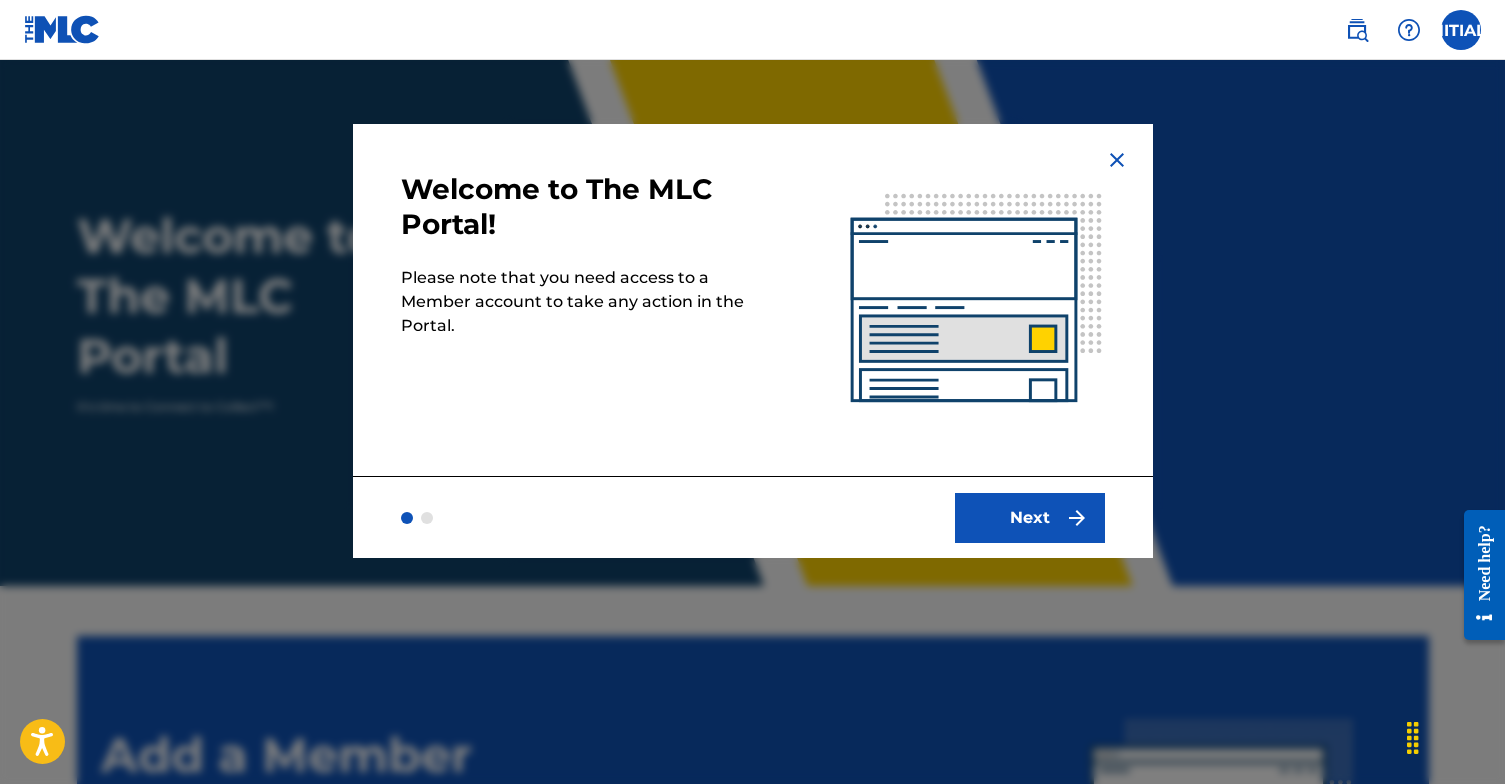 click at bounding box center [427, 518] 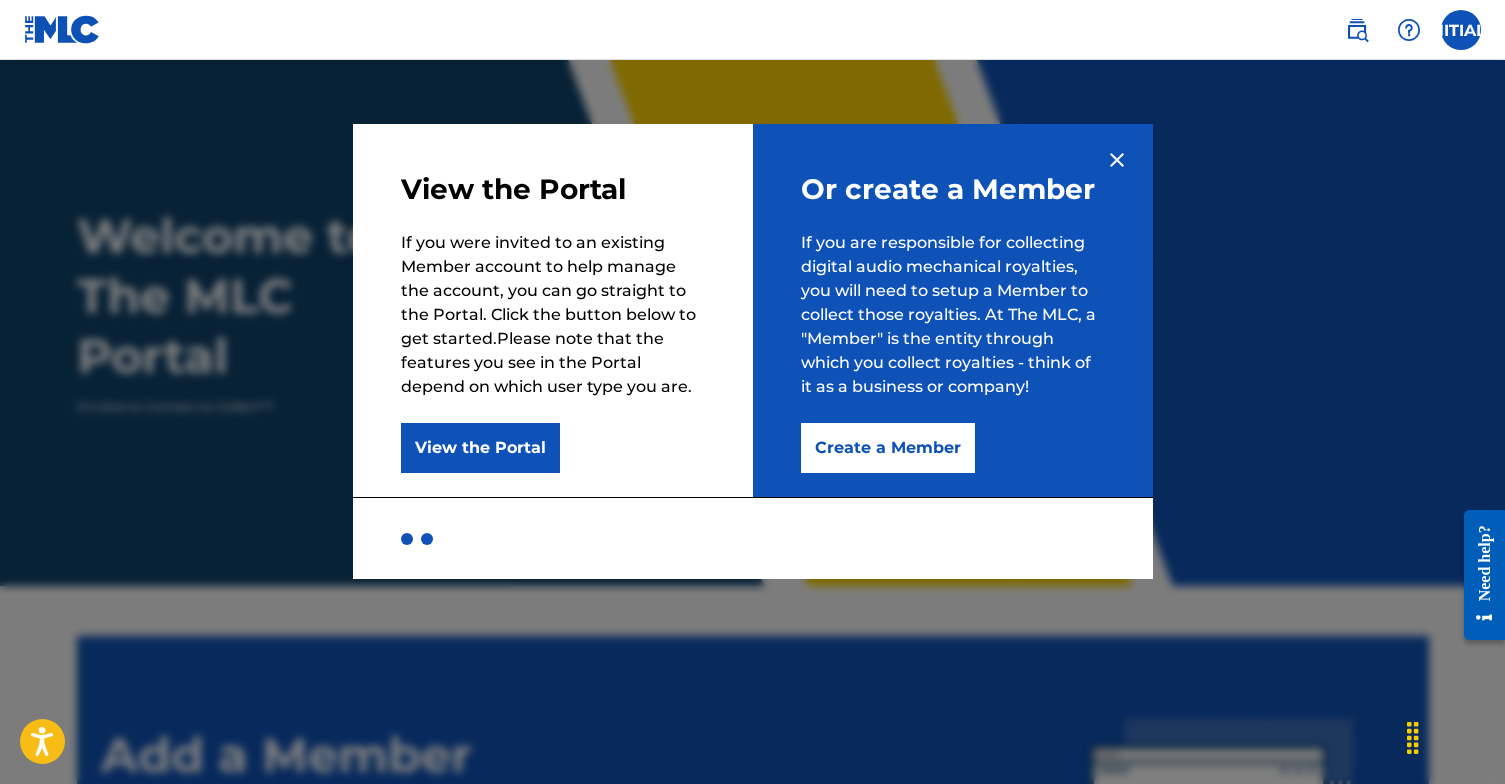 click on "Create a Member" at bounding box center [888, 448] 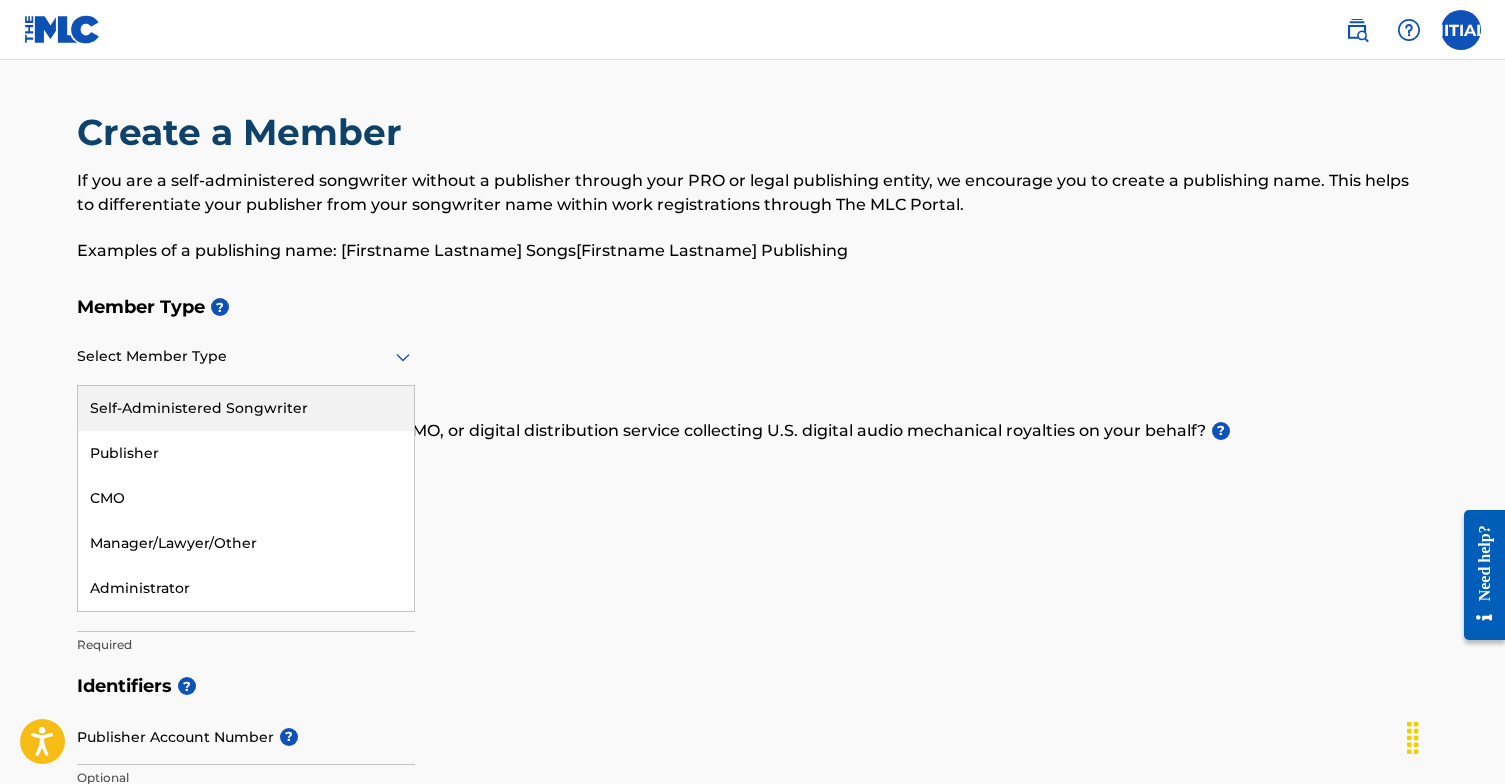 click on "Select Member Type" at bounding box center [246, 357] 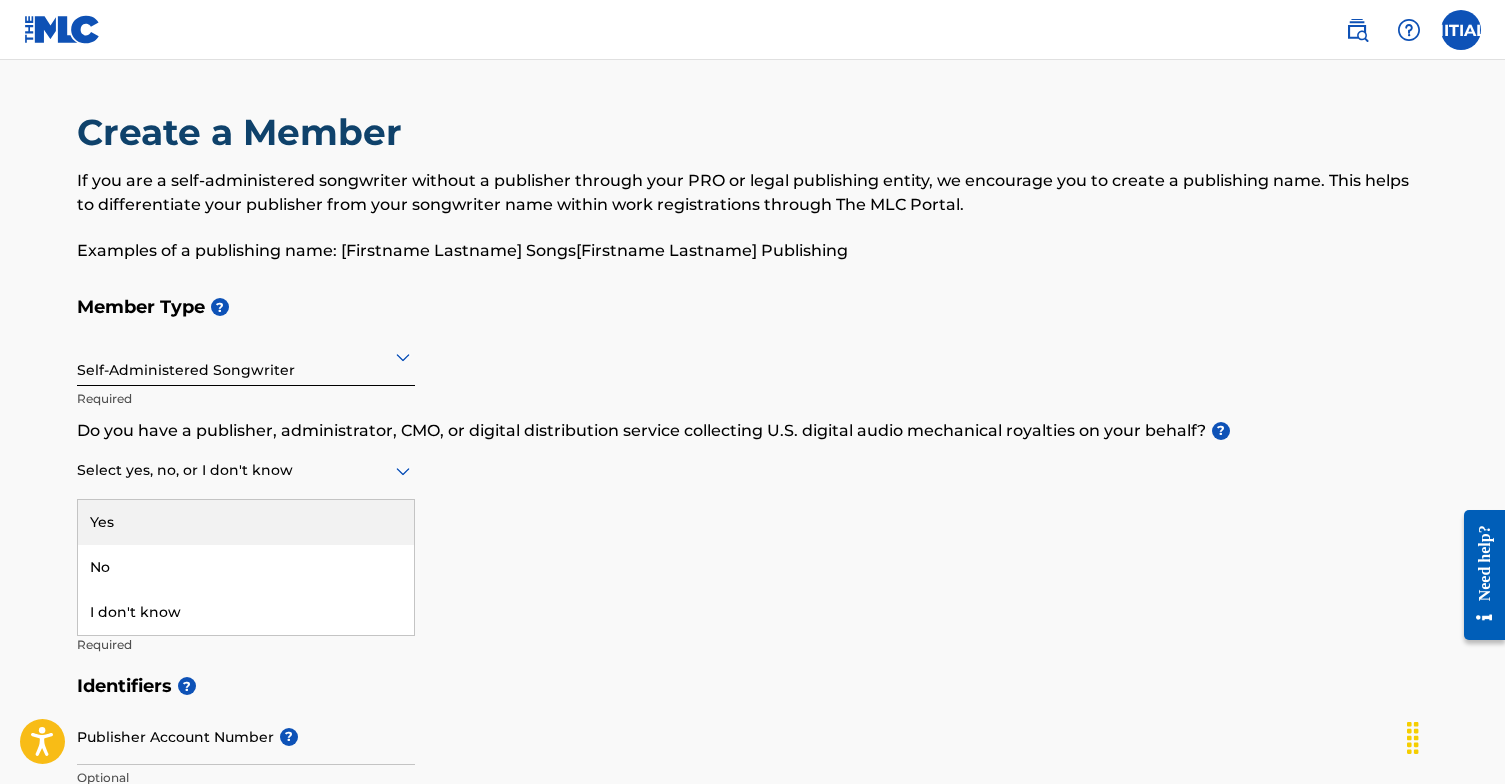 click at bounding box center (246, 470) 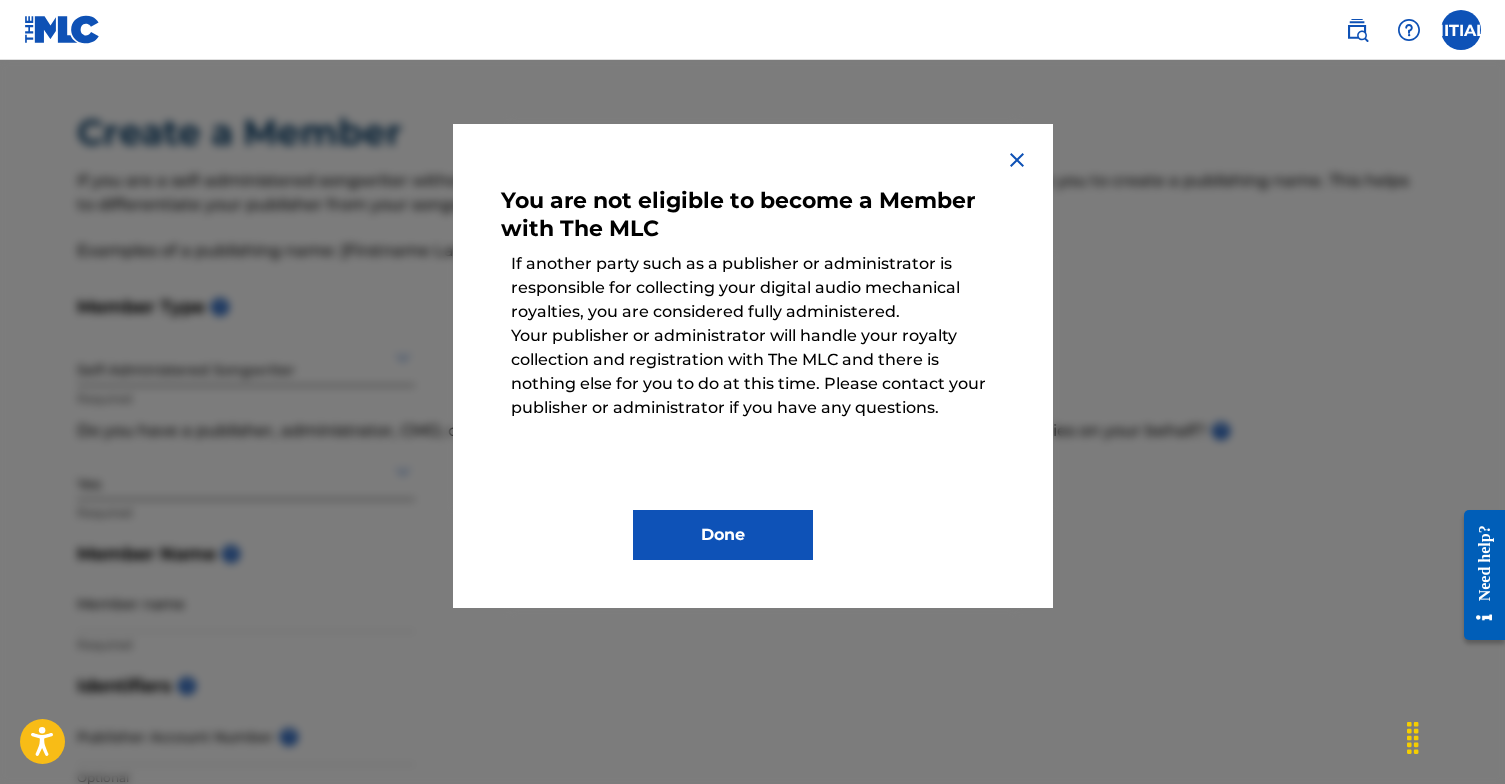 click at bounding box center (1017, 160) 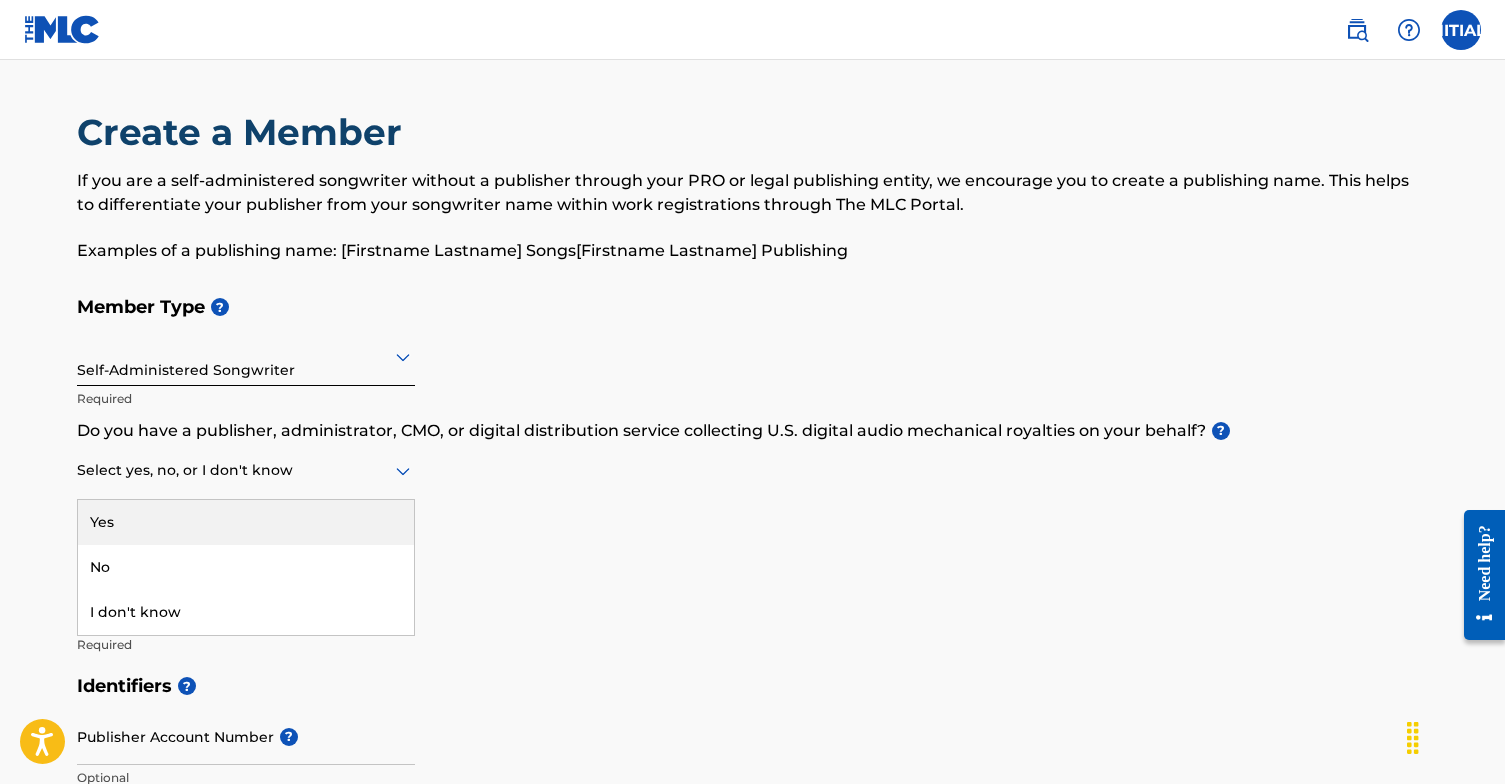 click at bounding box center [246, 470] 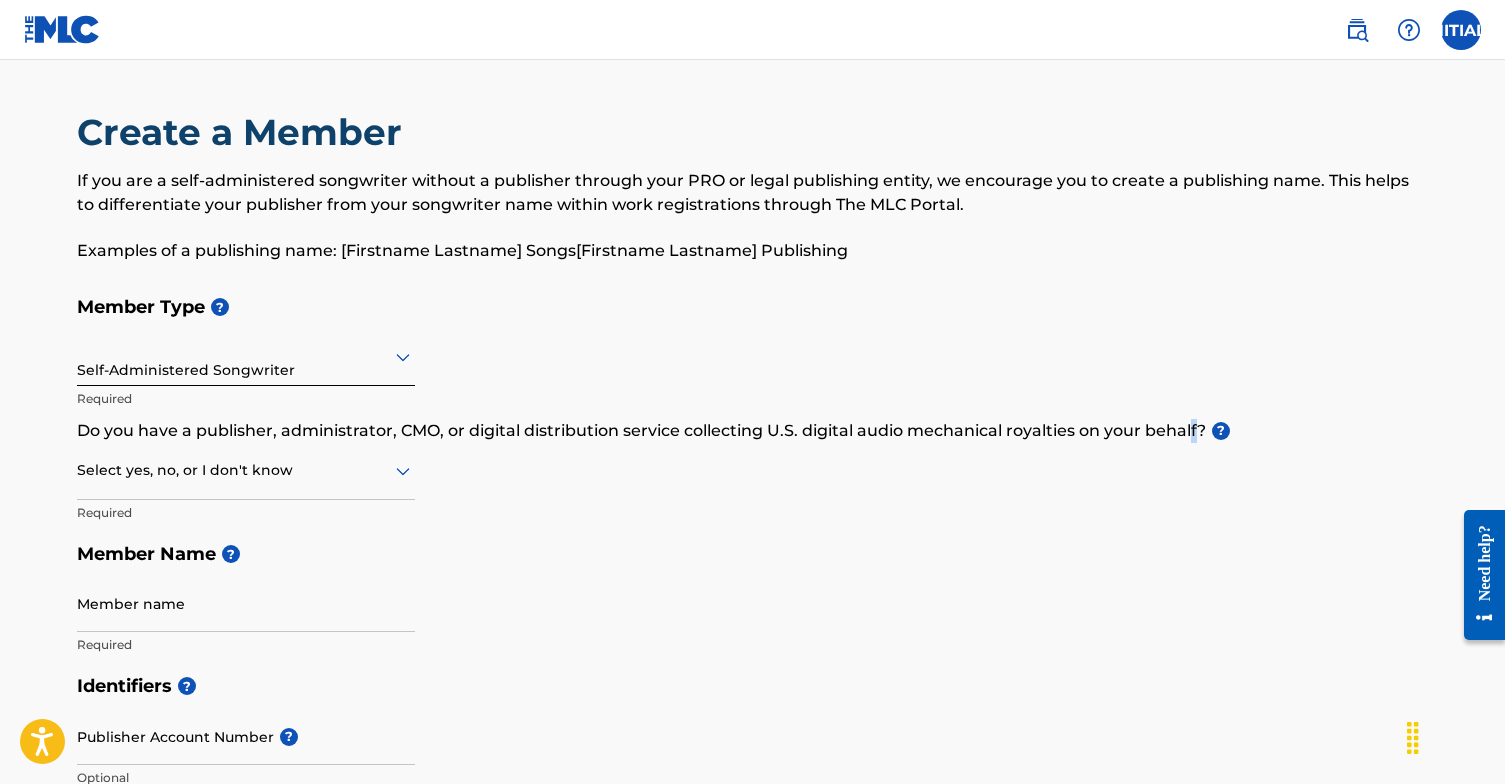 click on "Do you have a publisher, administrator, CMO, or digital distribution service collecting U.S. digital audio mechanical royalties on your behalf? ?" at bounding box center (753, 431) 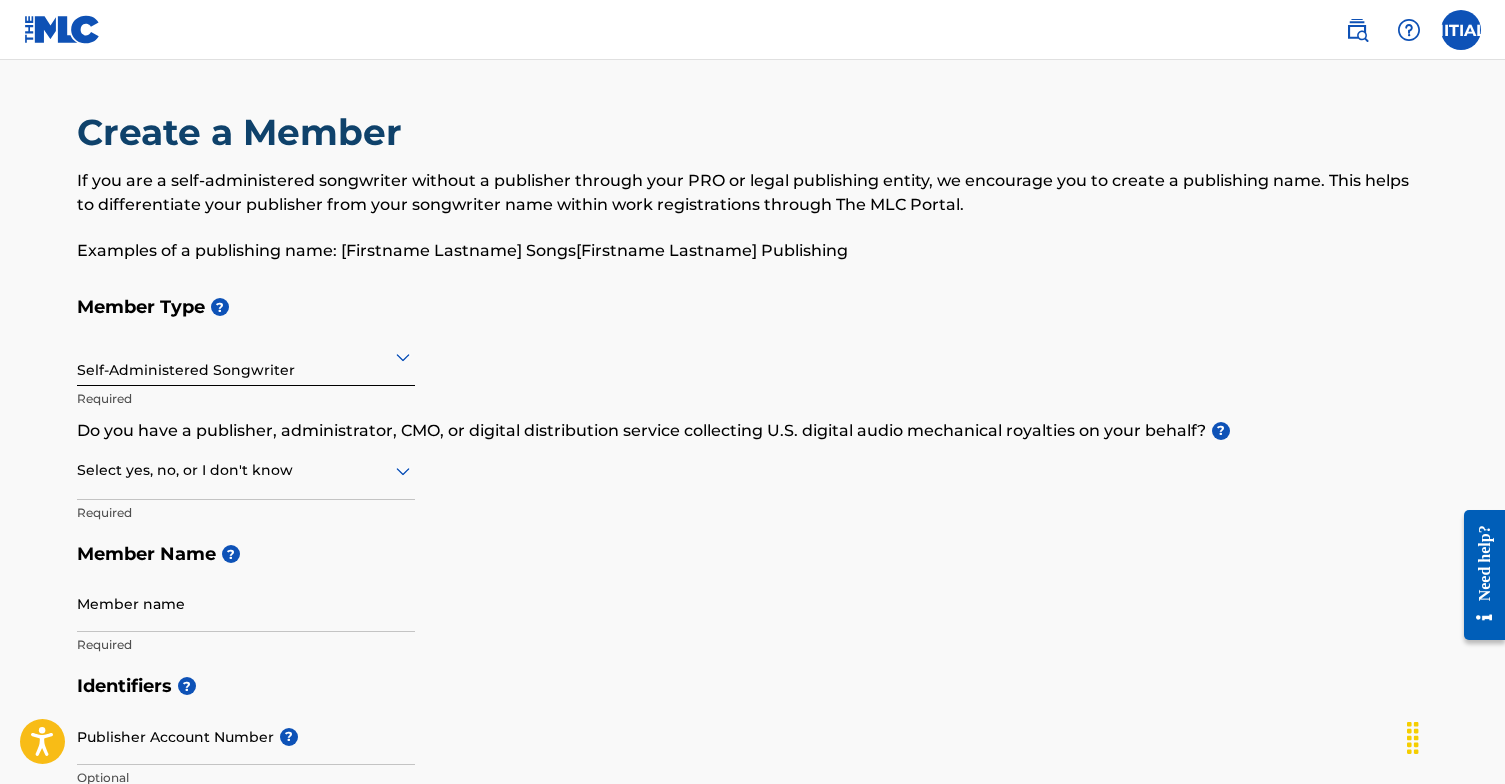 click on "?" at bounding box center (1218, 431) 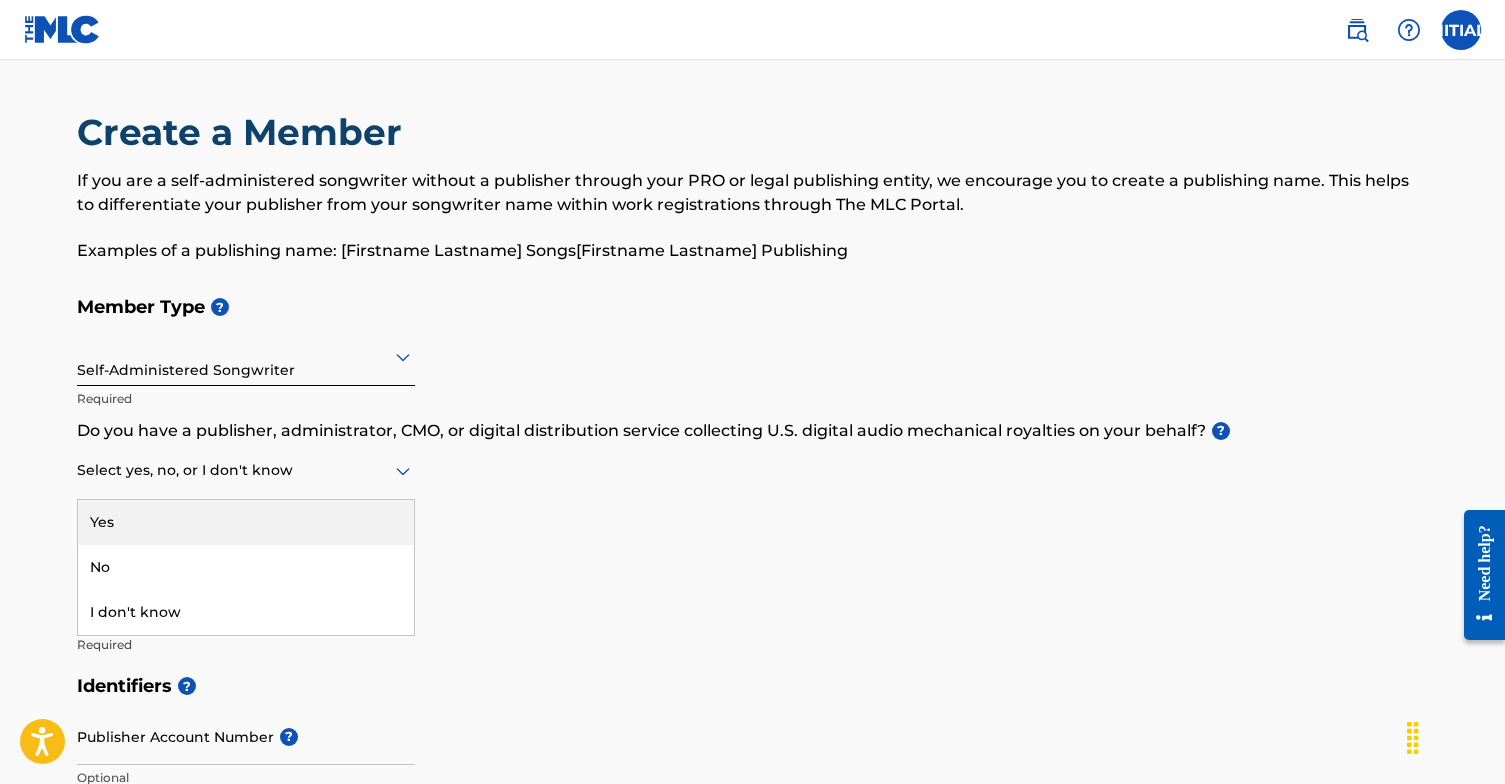 click on "No" at bounding box center [246, 567] 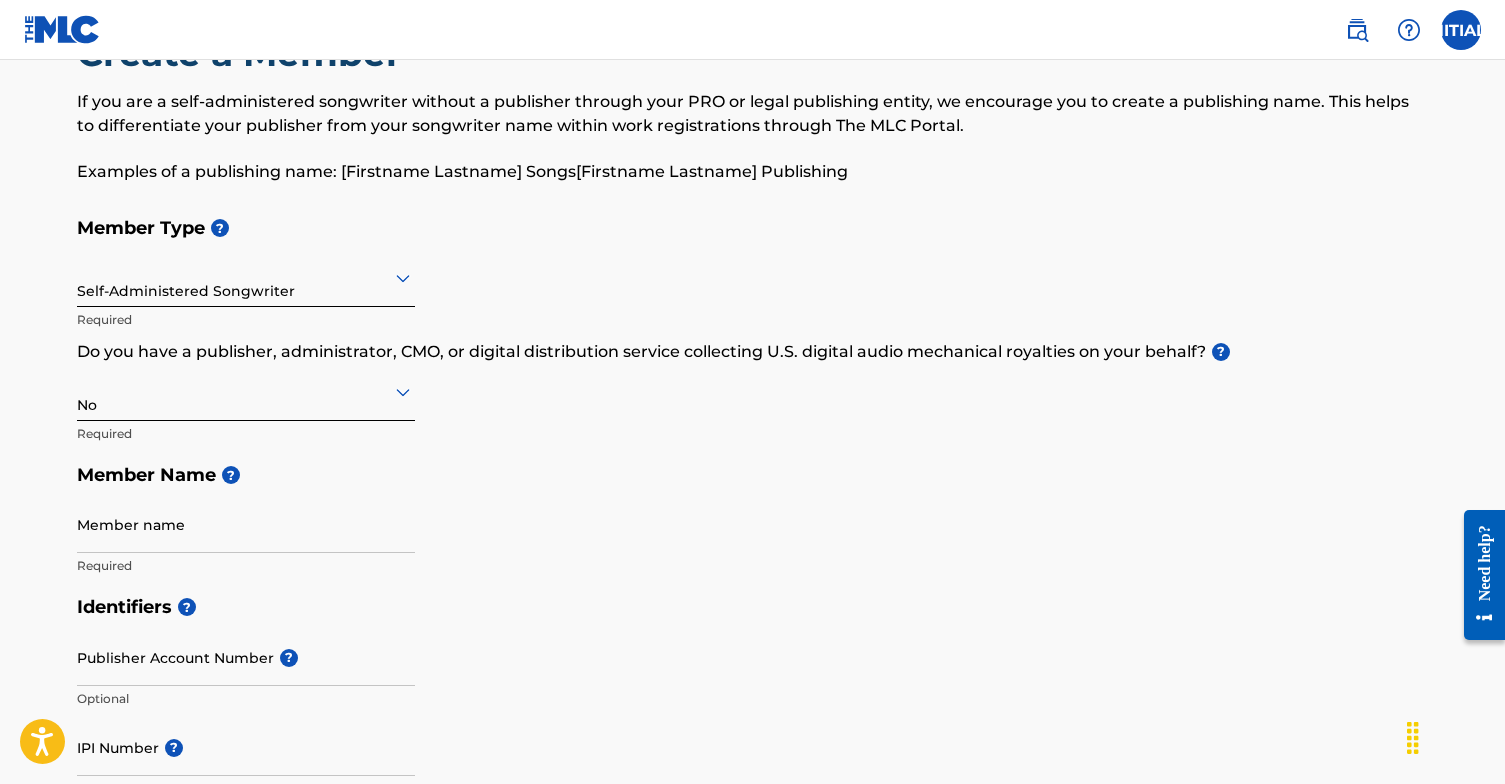 scroll, scrollTop: 127, scrollLeft: 0, axis: vertical 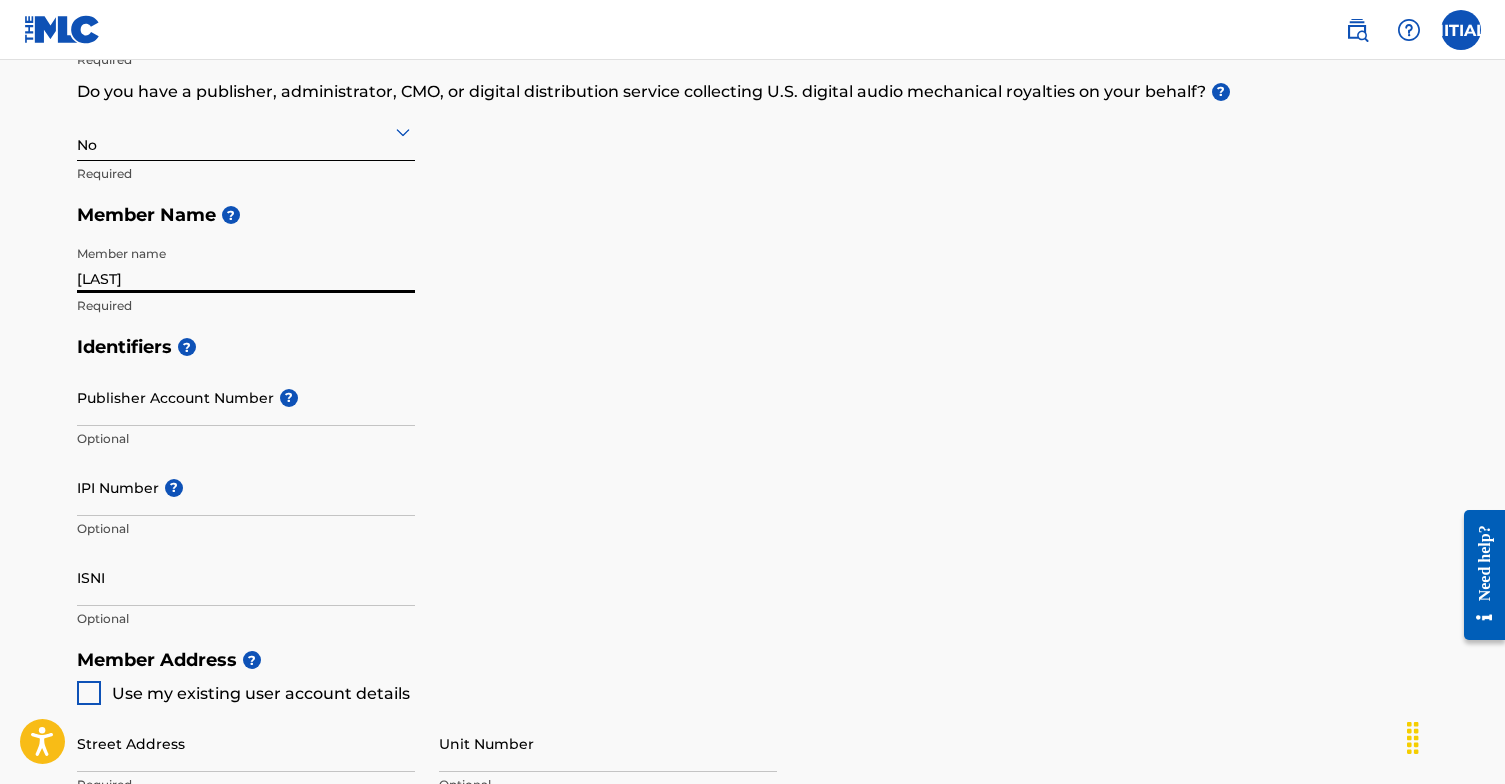 type on "[LAST]" 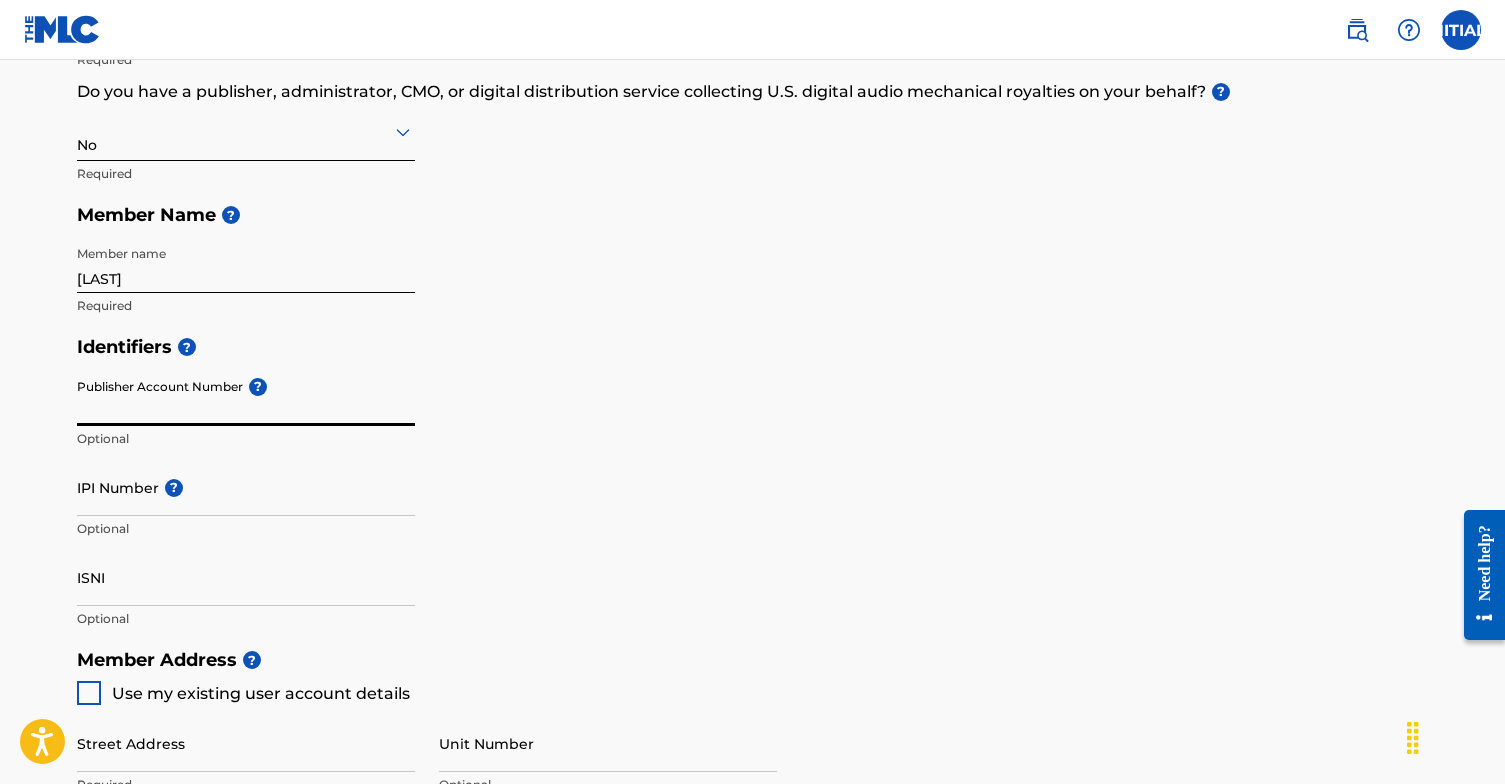 scroll, scrollTop: 510, scrollLeft: 0, axis: vertical 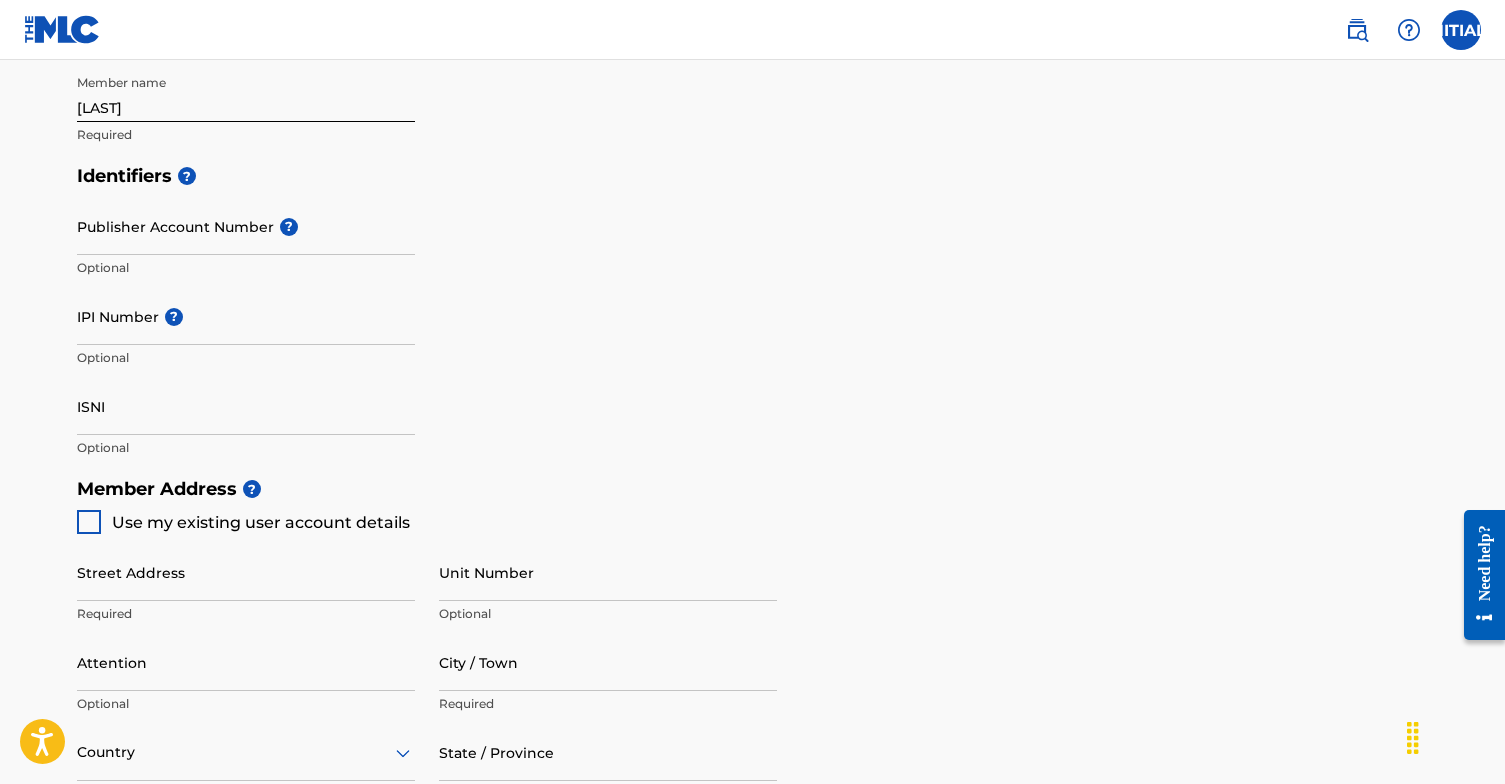 click on "Use my existing user account details" at bounding box center [261, 522] 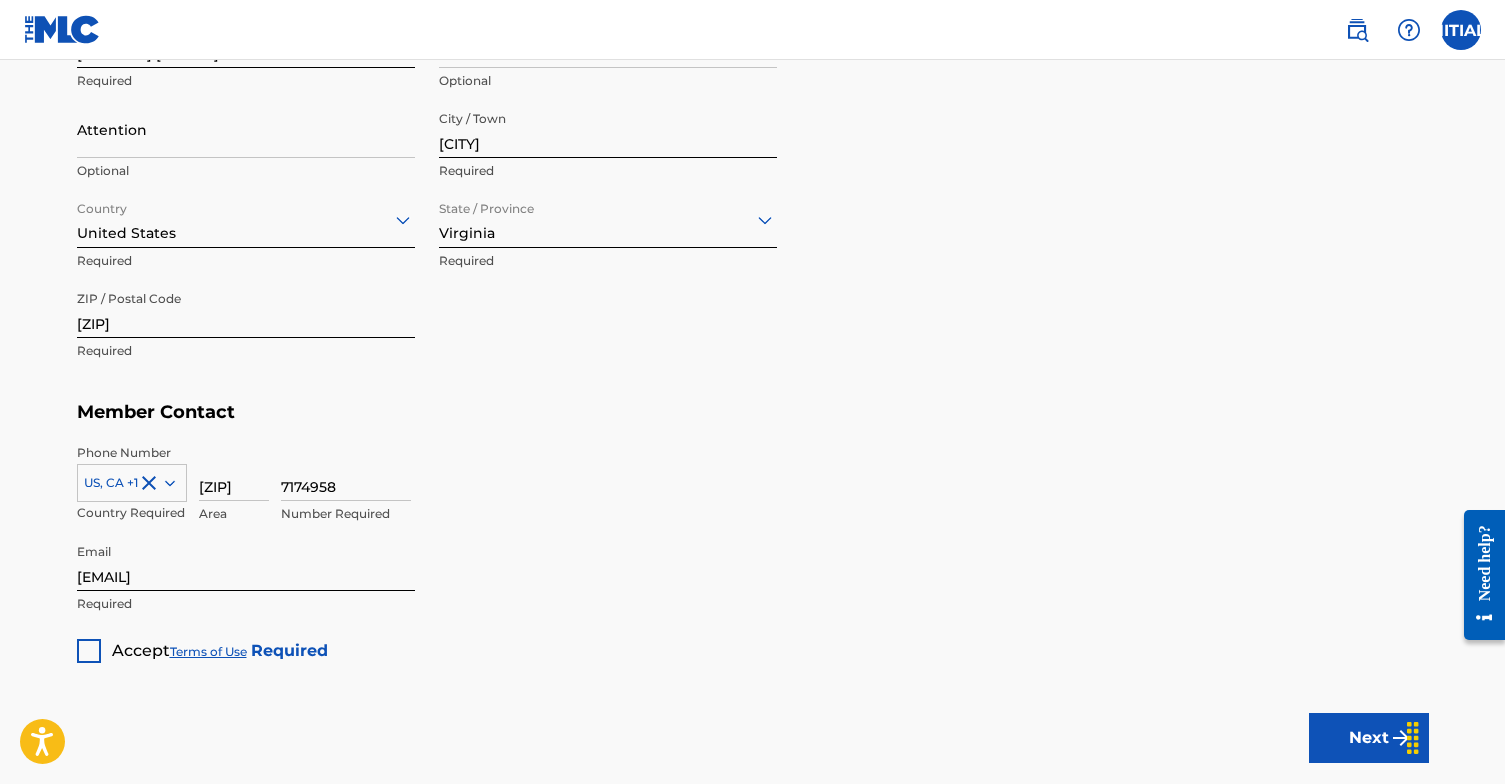 scroll, scrollTop: 1149, scrollLeft: 0, axis: vertical 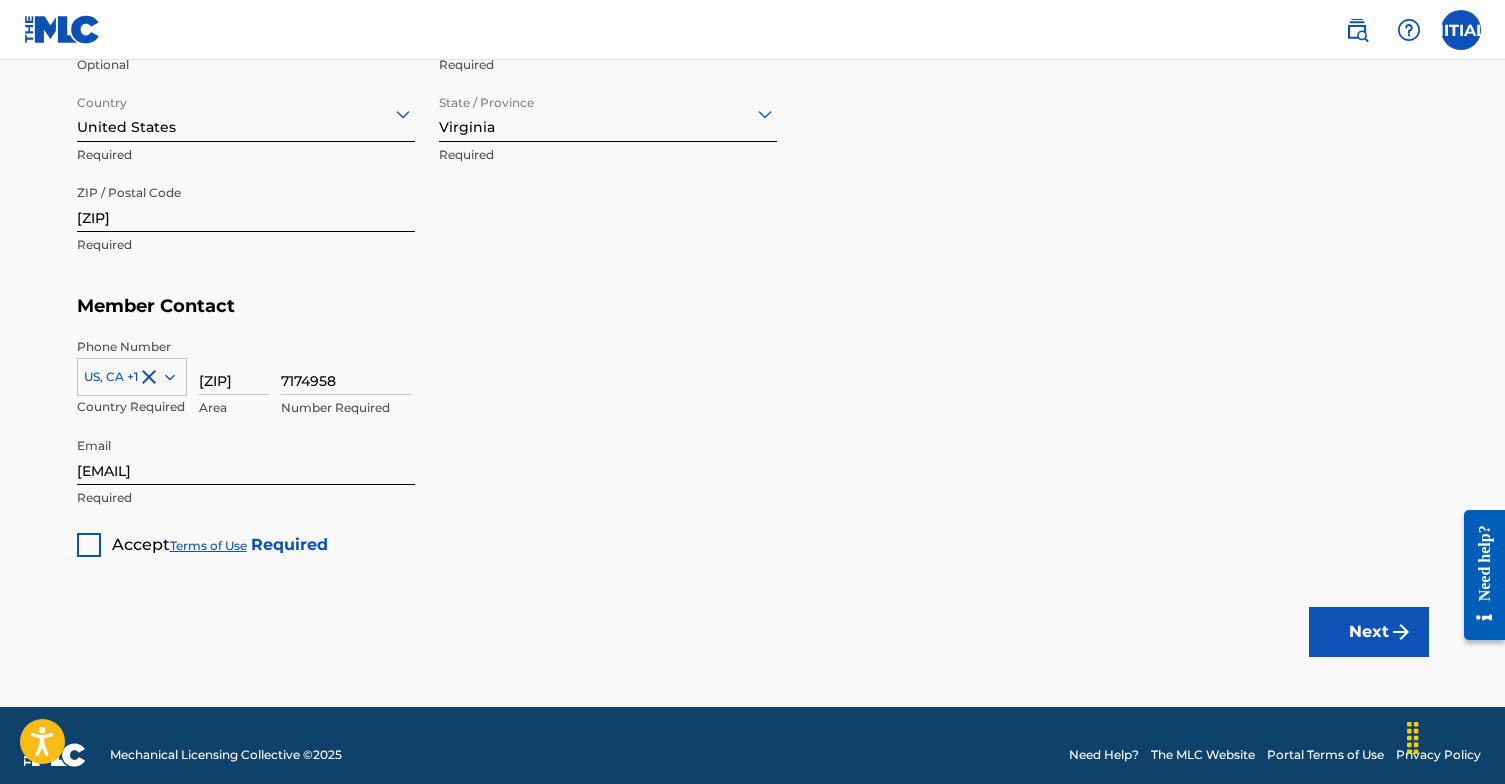click on "Accept  Terms of Use   Required" at bounding box center (202, 537) 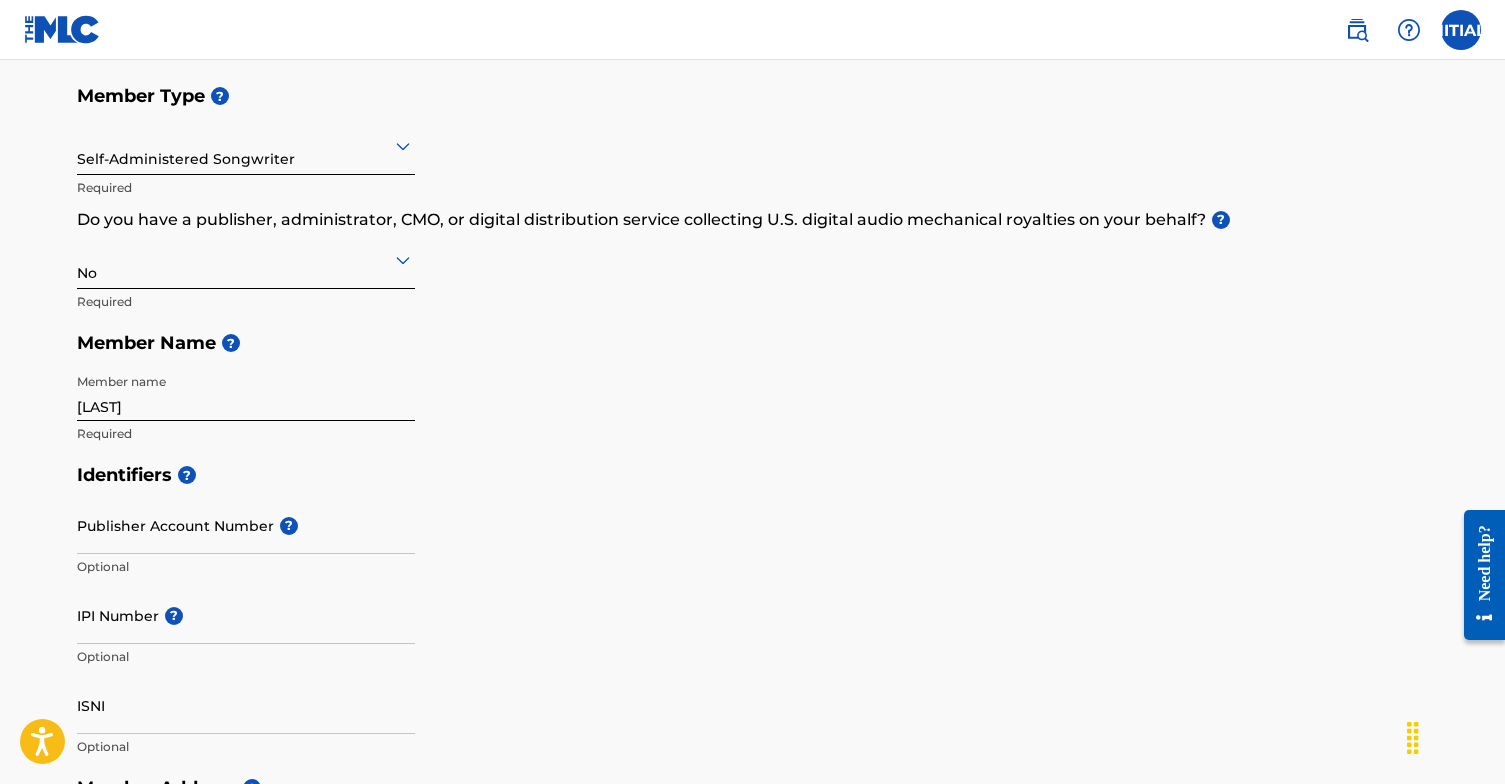 scroll, scrollTop: 339, scrollLeft: 0, axis: vertical 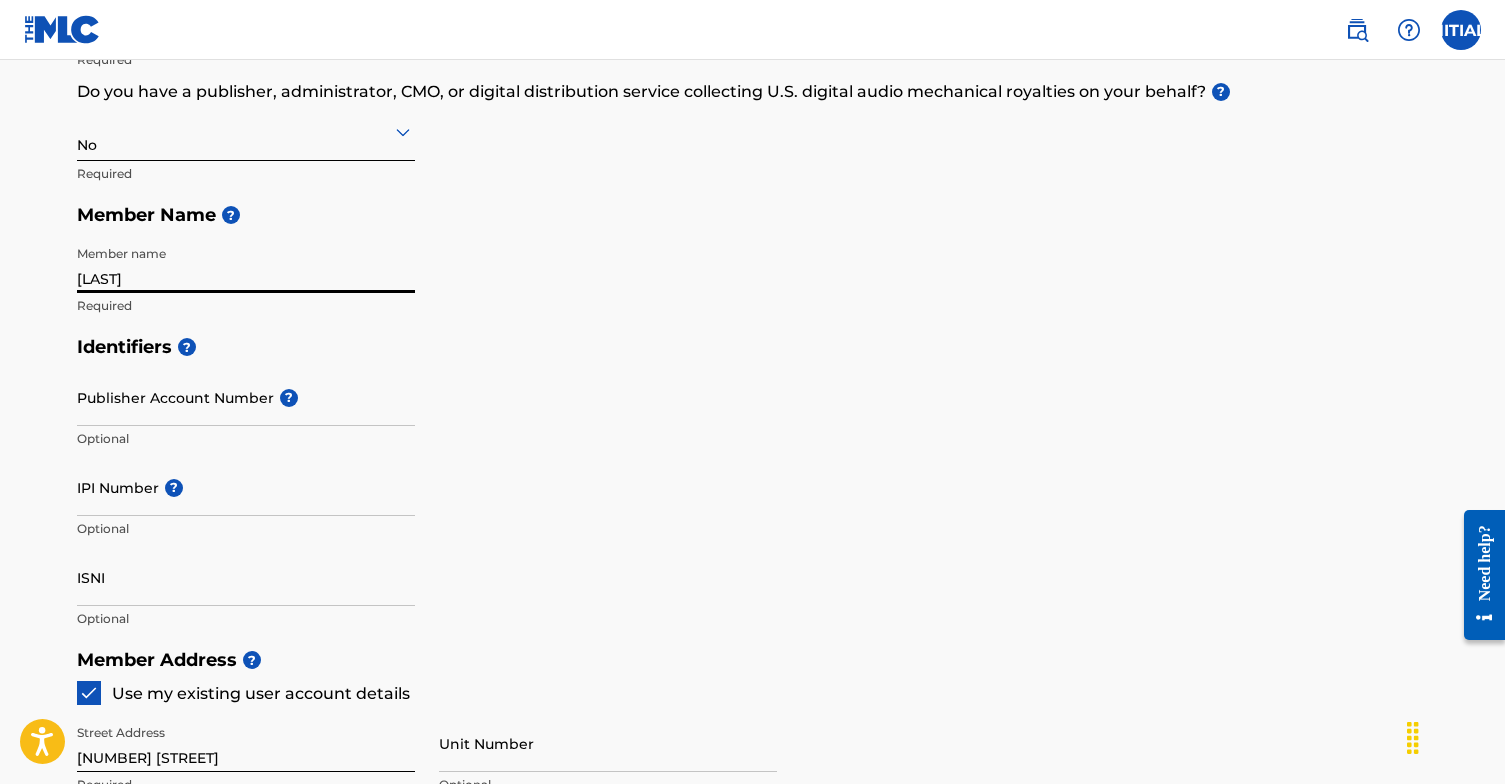 click on "[LAST]" at bounding box center (246, 264) 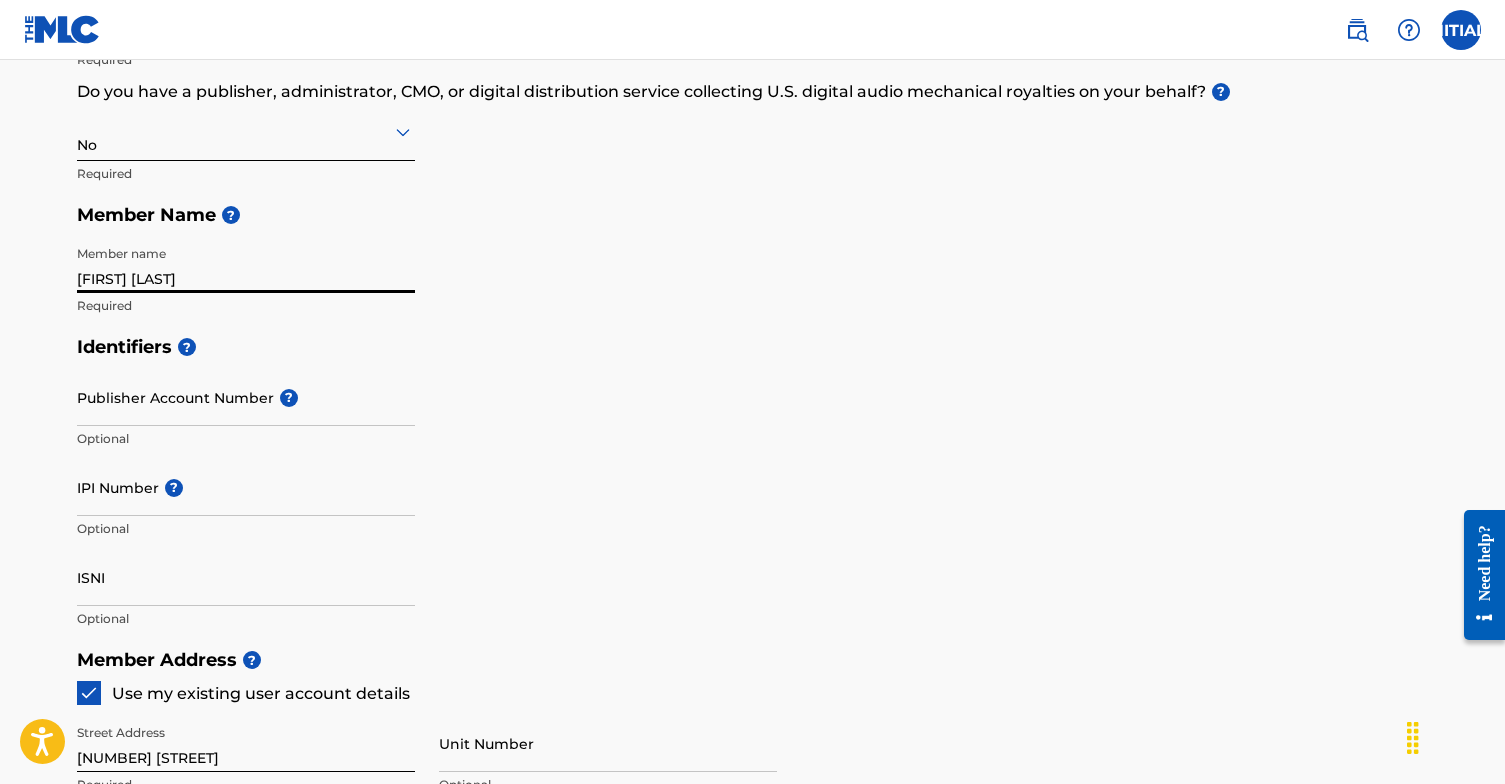 type on "[FIRST] [LAST]" 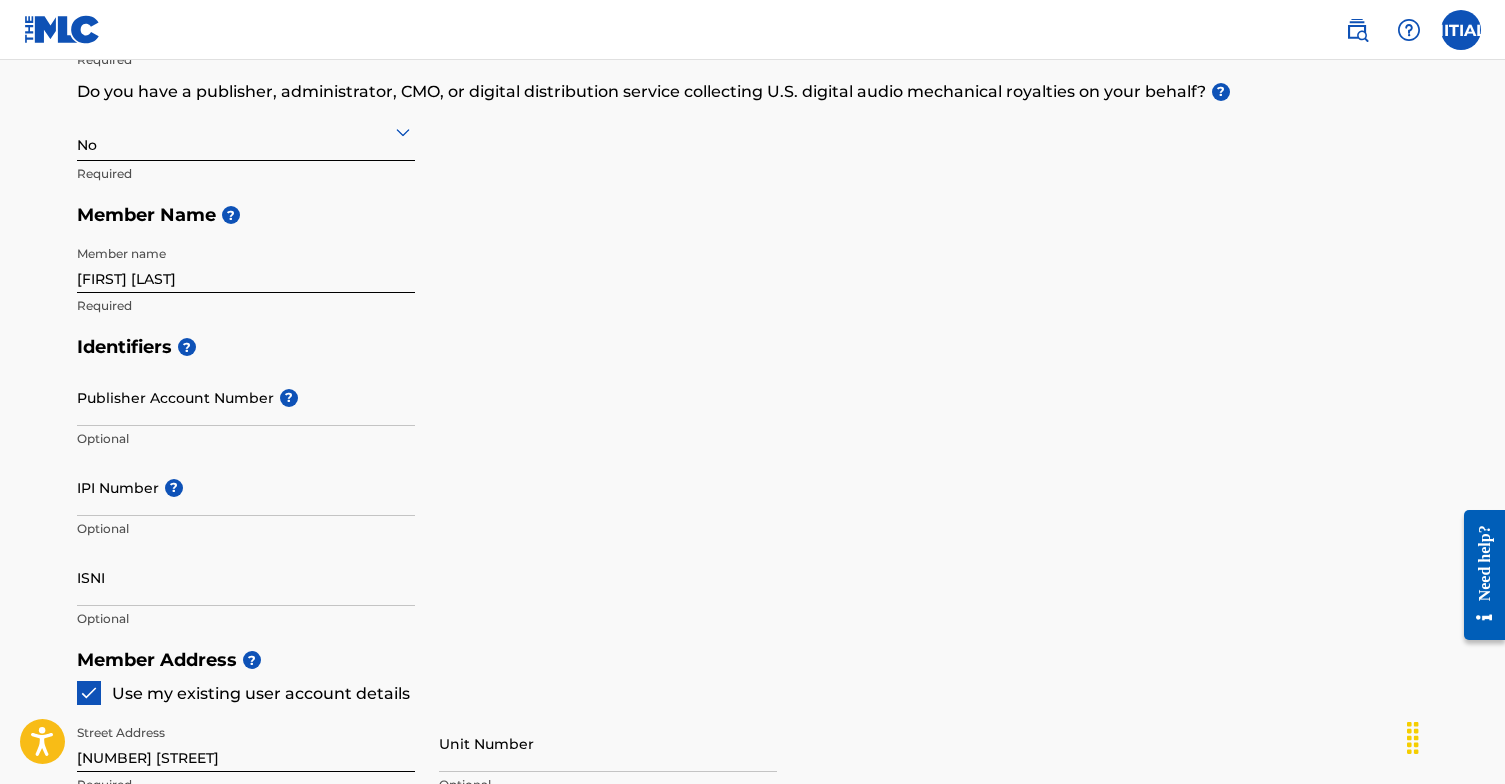 click on "Member Type ? Self-Administered Songwriter Required Do you have a publisher, administrator, CMO, or digital distribution service collecting U.S. digital audio mechanical royalties on your behalf? ? No Required Member Name ? Member name [FIRST] [LAST] Required" at bounding box center [753, 136] 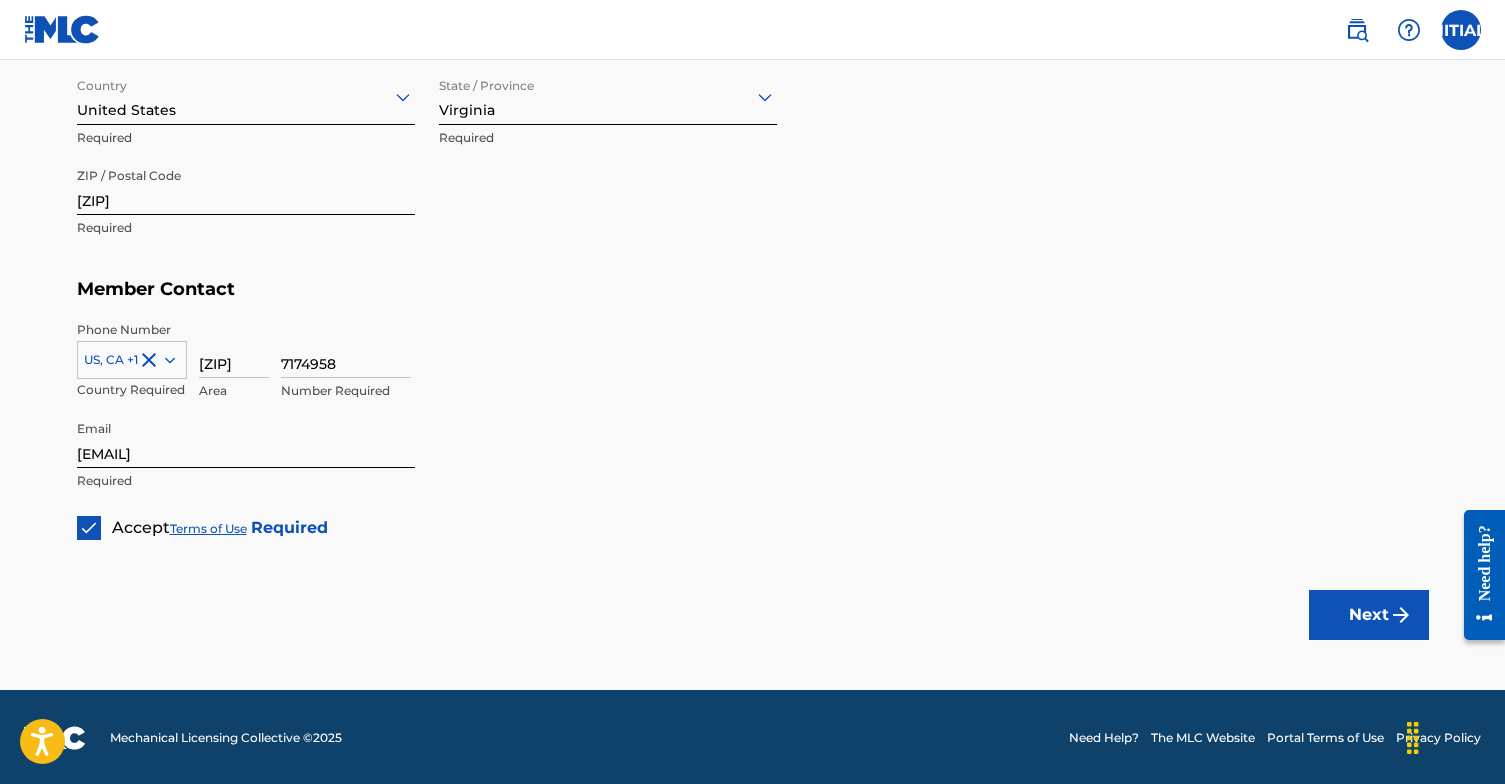 scroll, scrollTop: 1165, scrollLeft: 0, axis: vertical 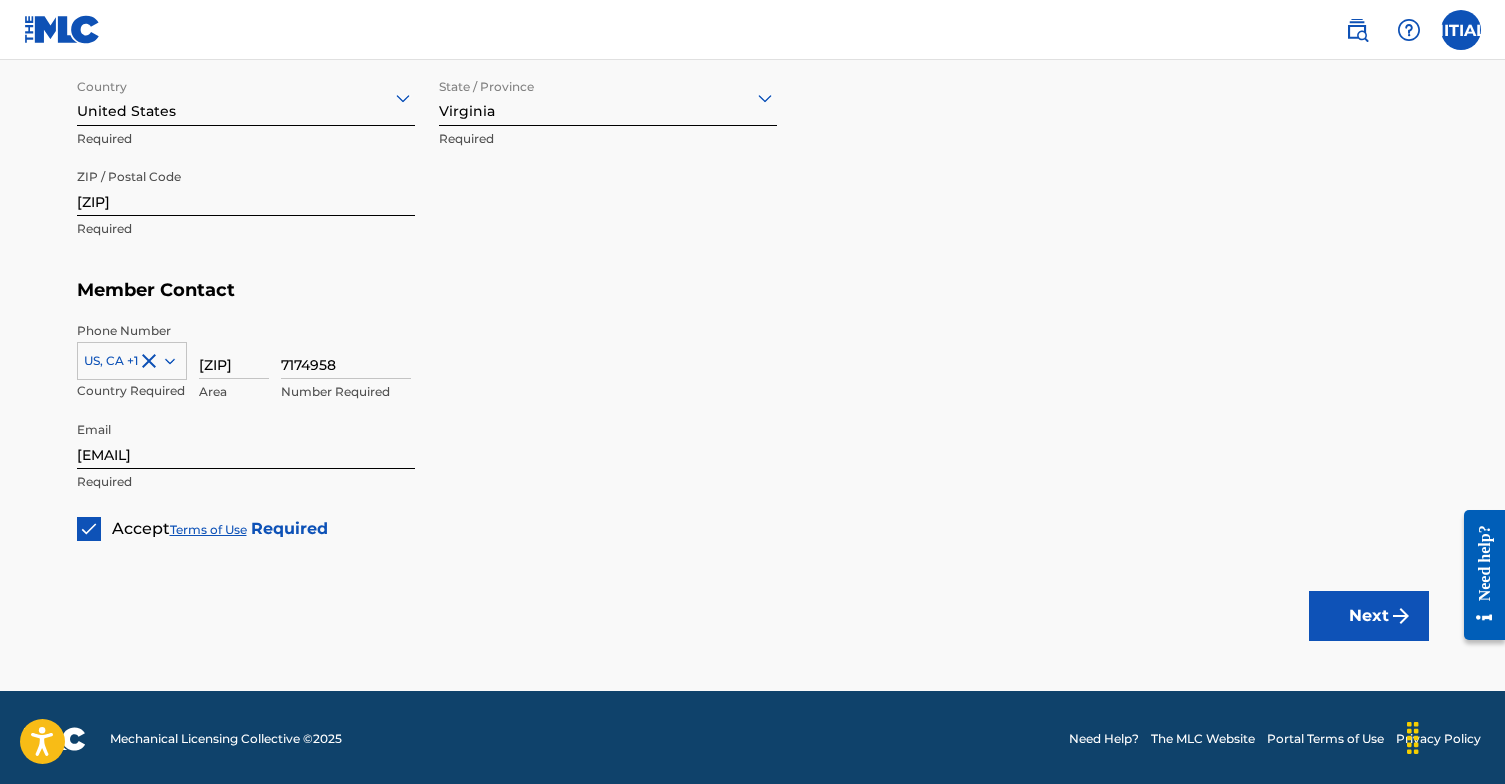 click on "Next" at bounding box center [1369, 616] 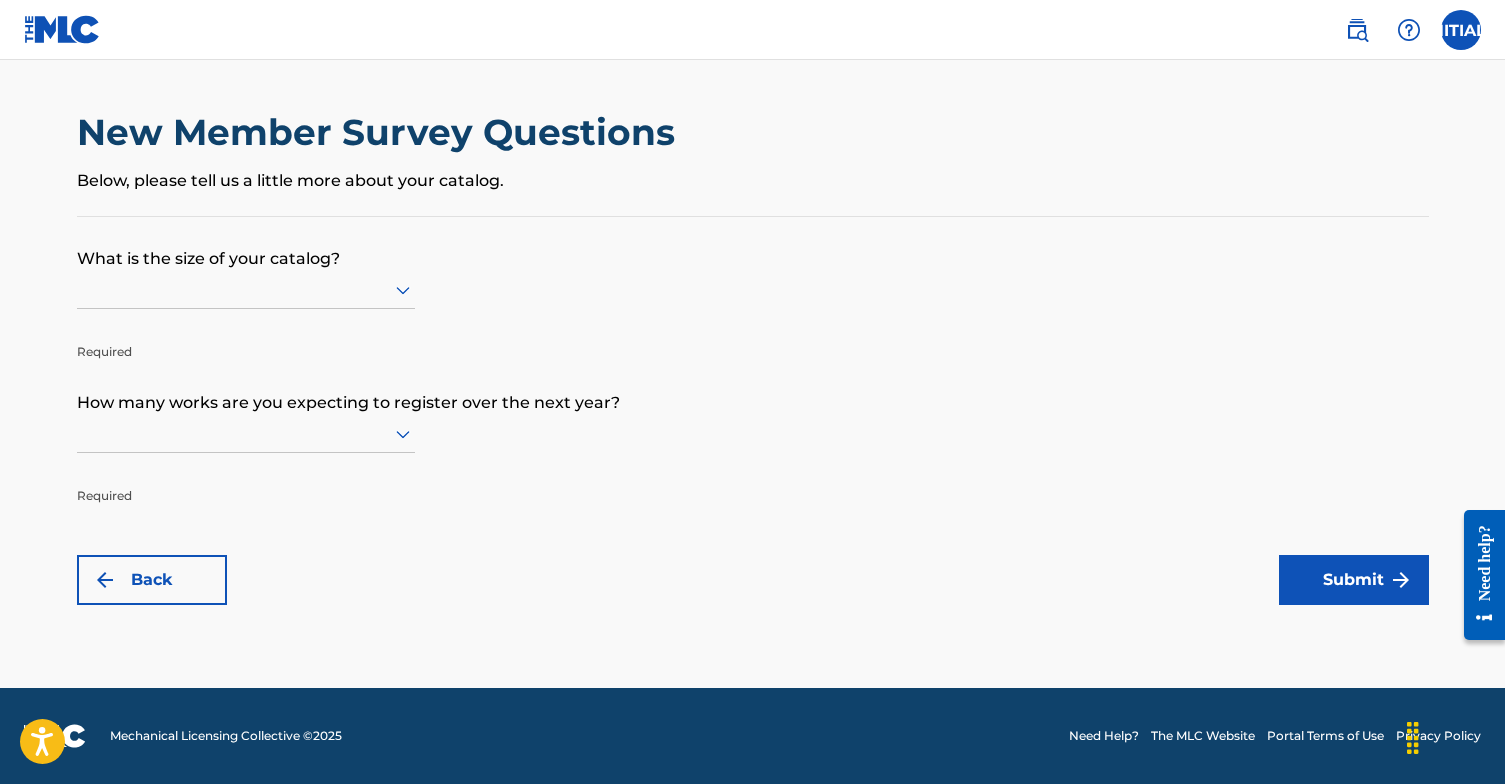 scroll, scrollTop: 0, scrollLeft: 0, axis: both 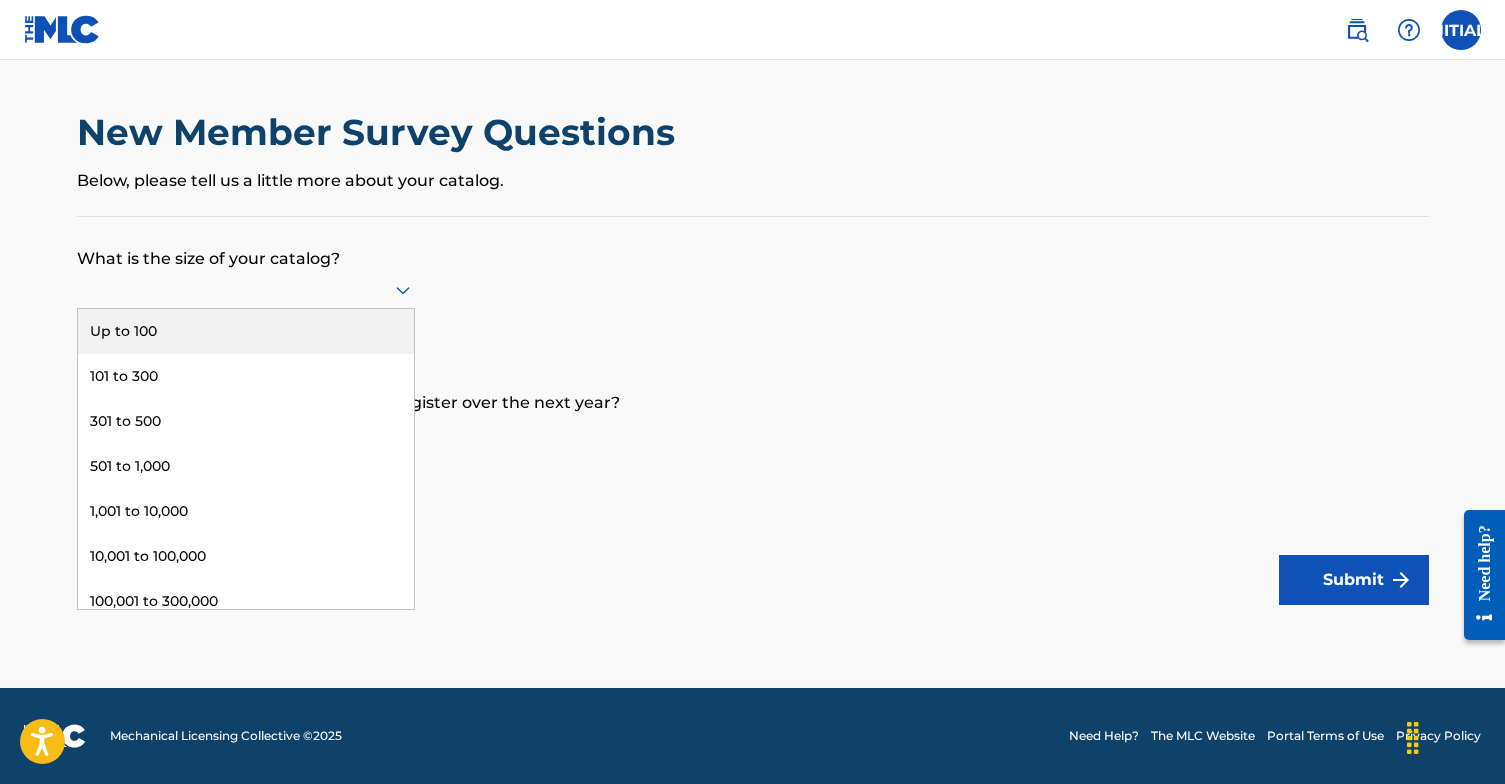 click on "Up to 100" at bounding box center [246, 331] 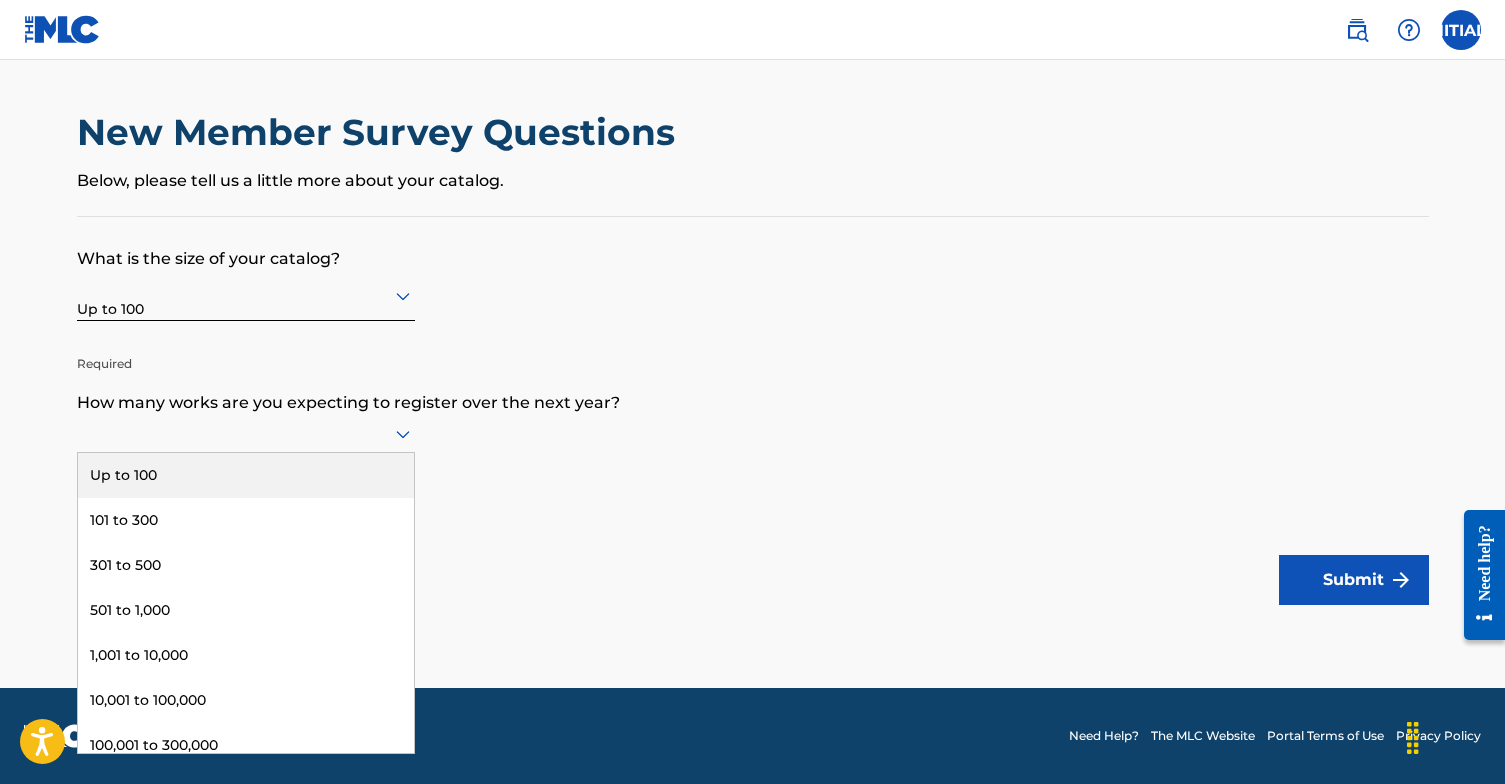click at bounding box center [246, 433] 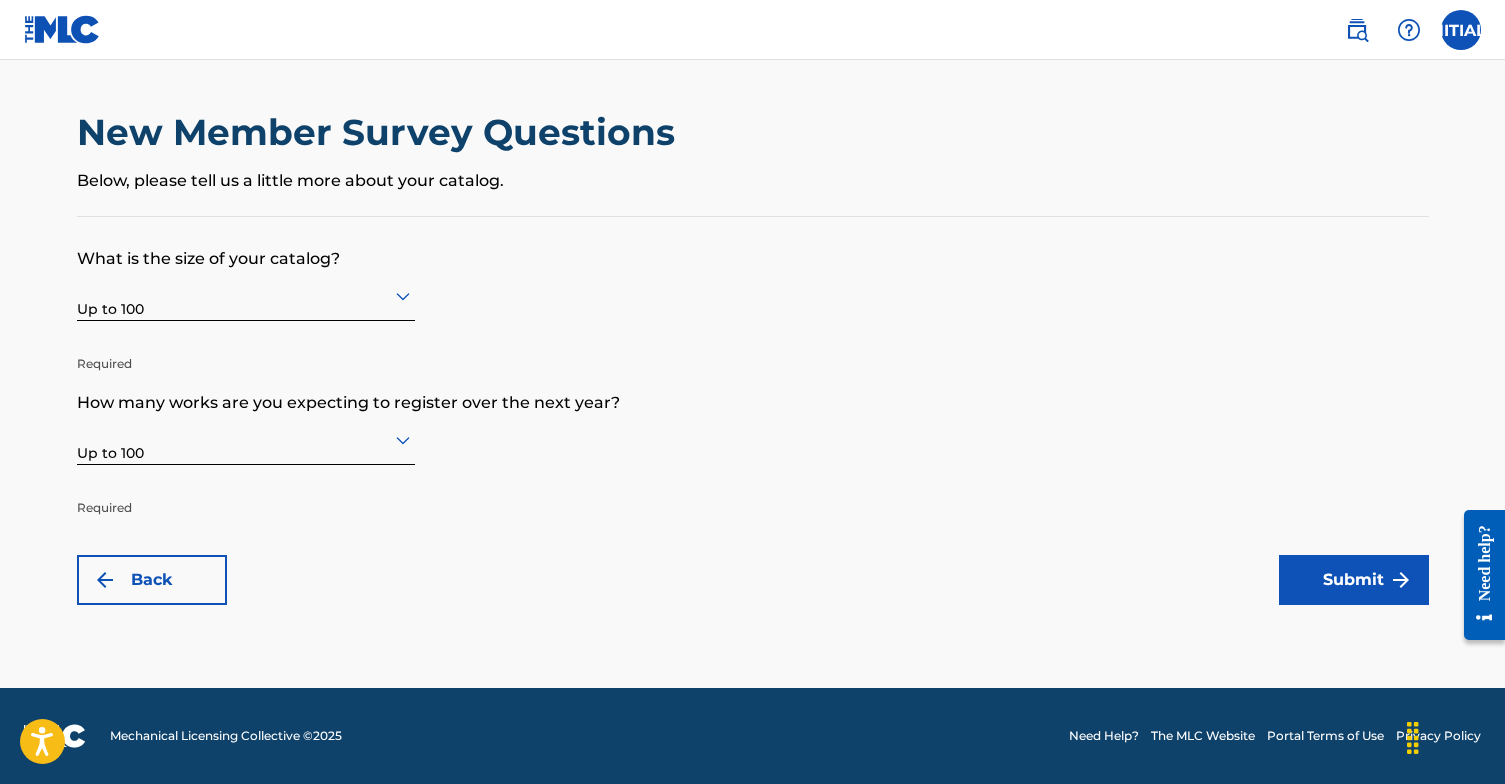 click on "Submit" at bounding box center (1354, 580) 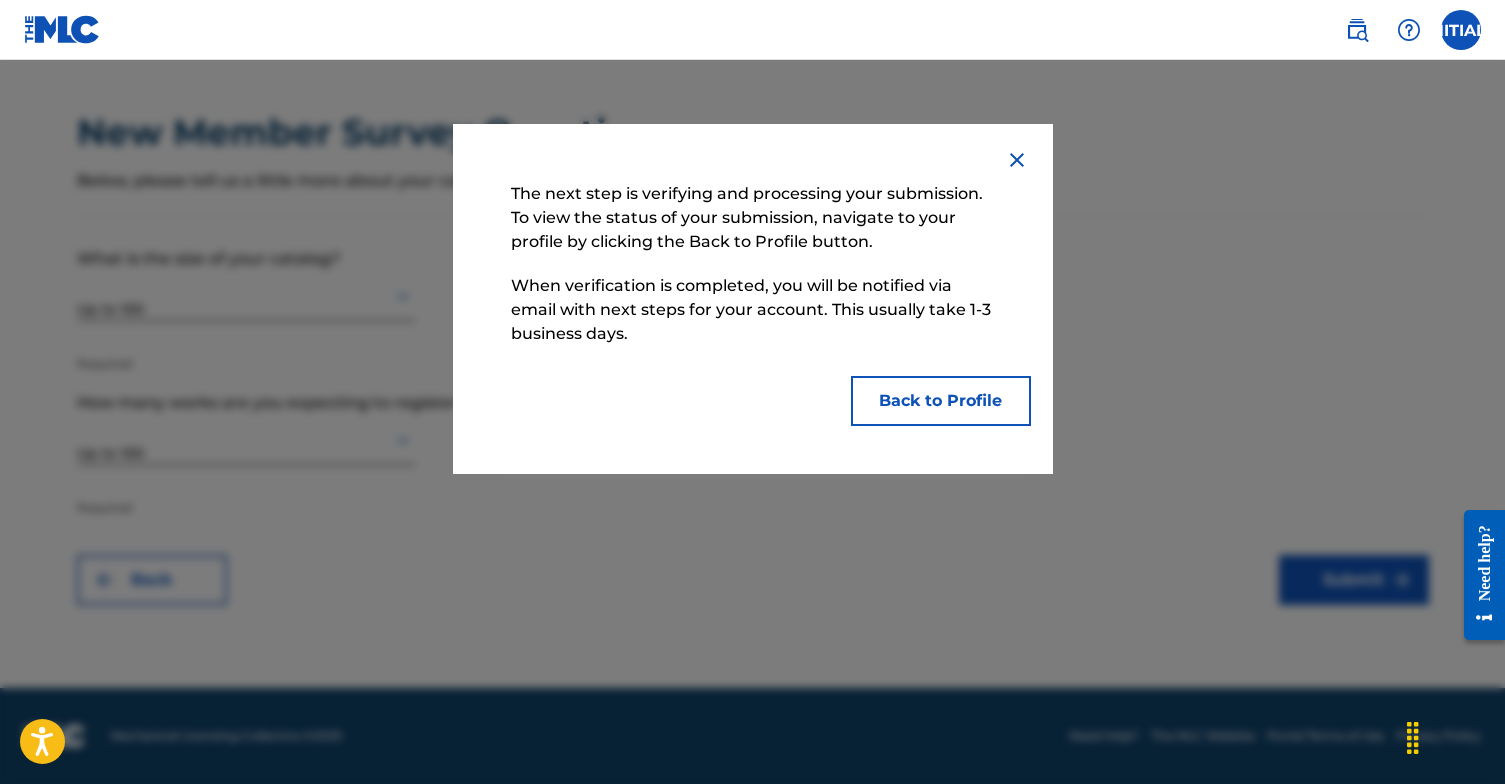 click on "Back to Profile" at bounding box center [941, 401] 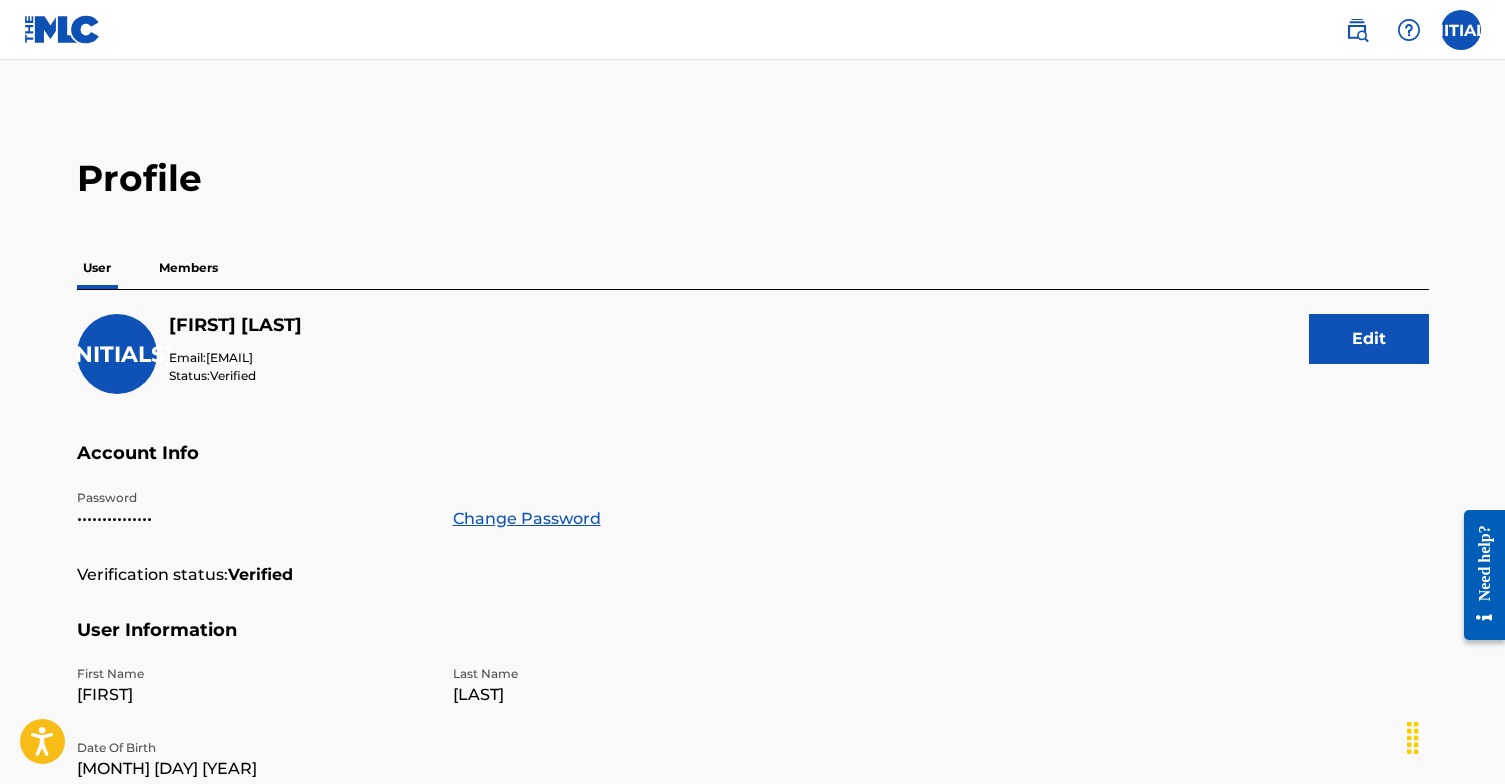 scroll, scrollTop: 0, scrollLeft: 0, axis: both 